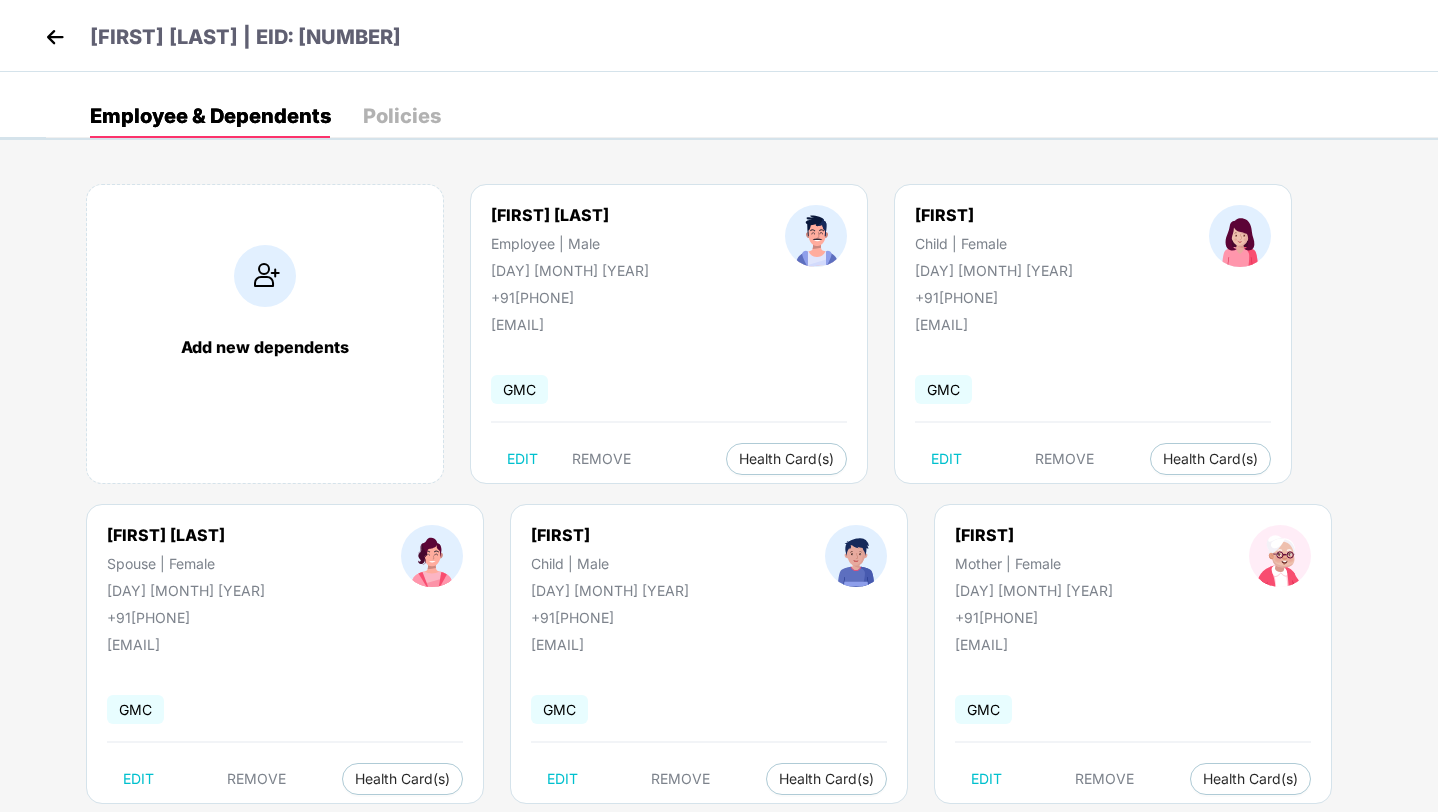 scroll, scrollTop: 0, scrollLeft: 0, axis: both 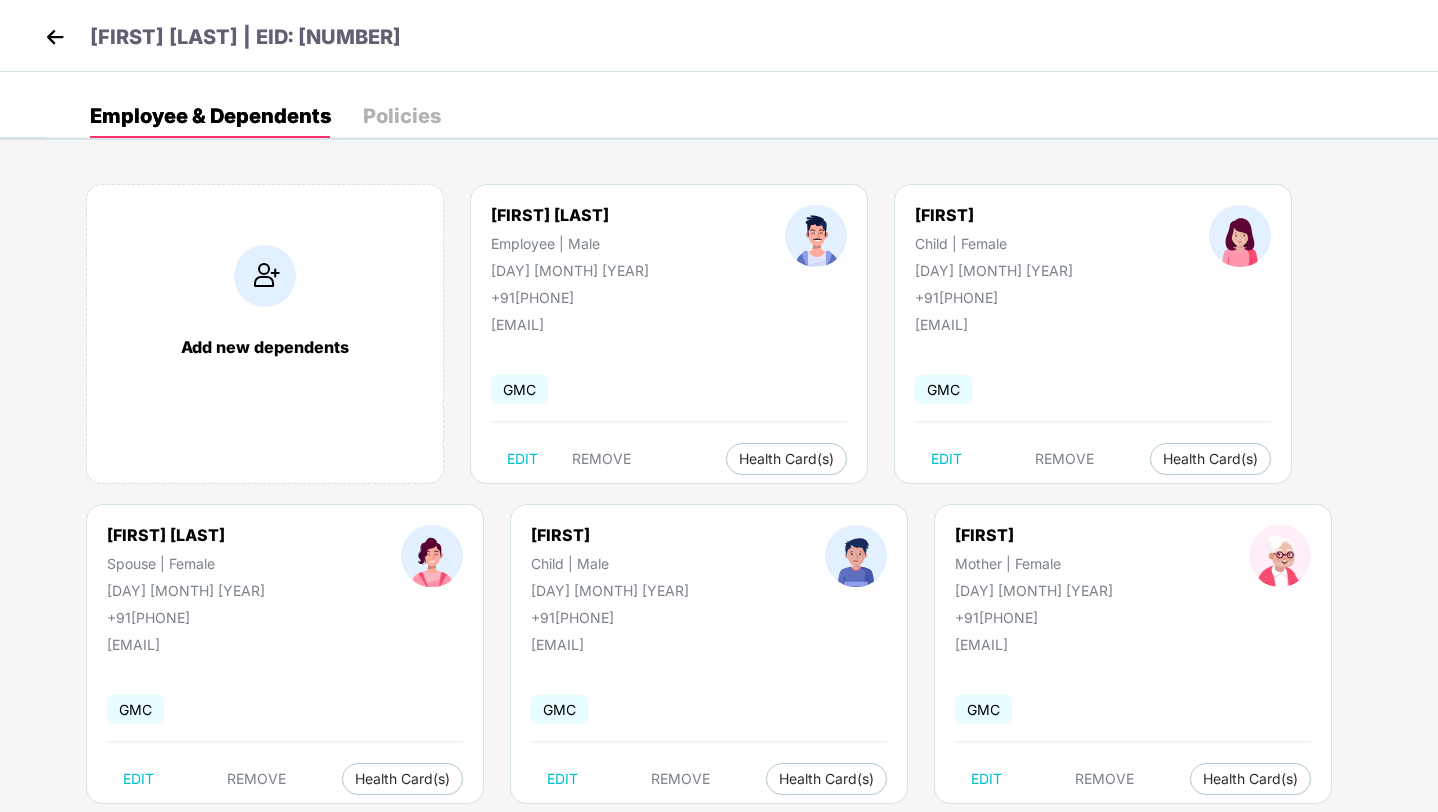 click at bounding box center [55, 37] 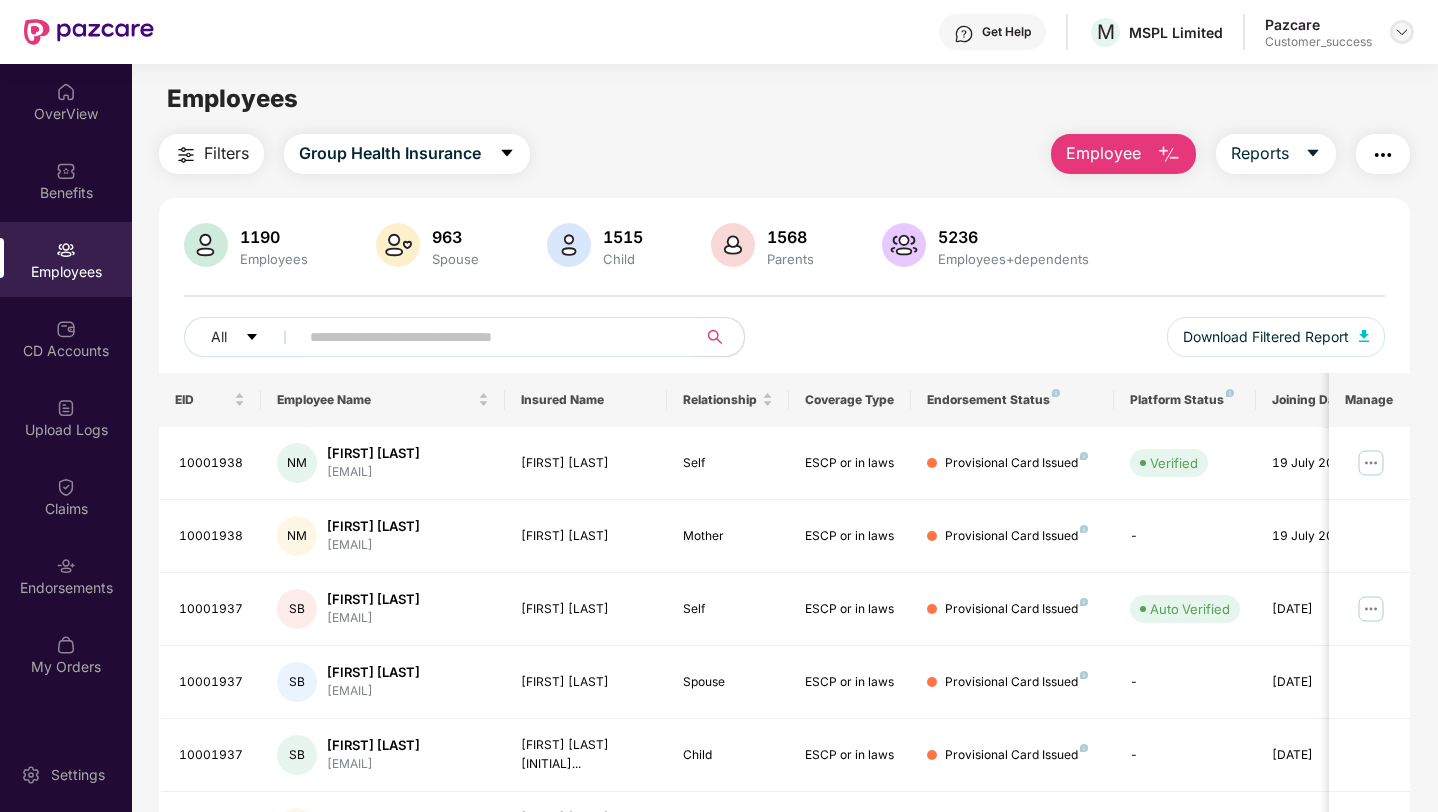 click at bounding box center (1402, 32) 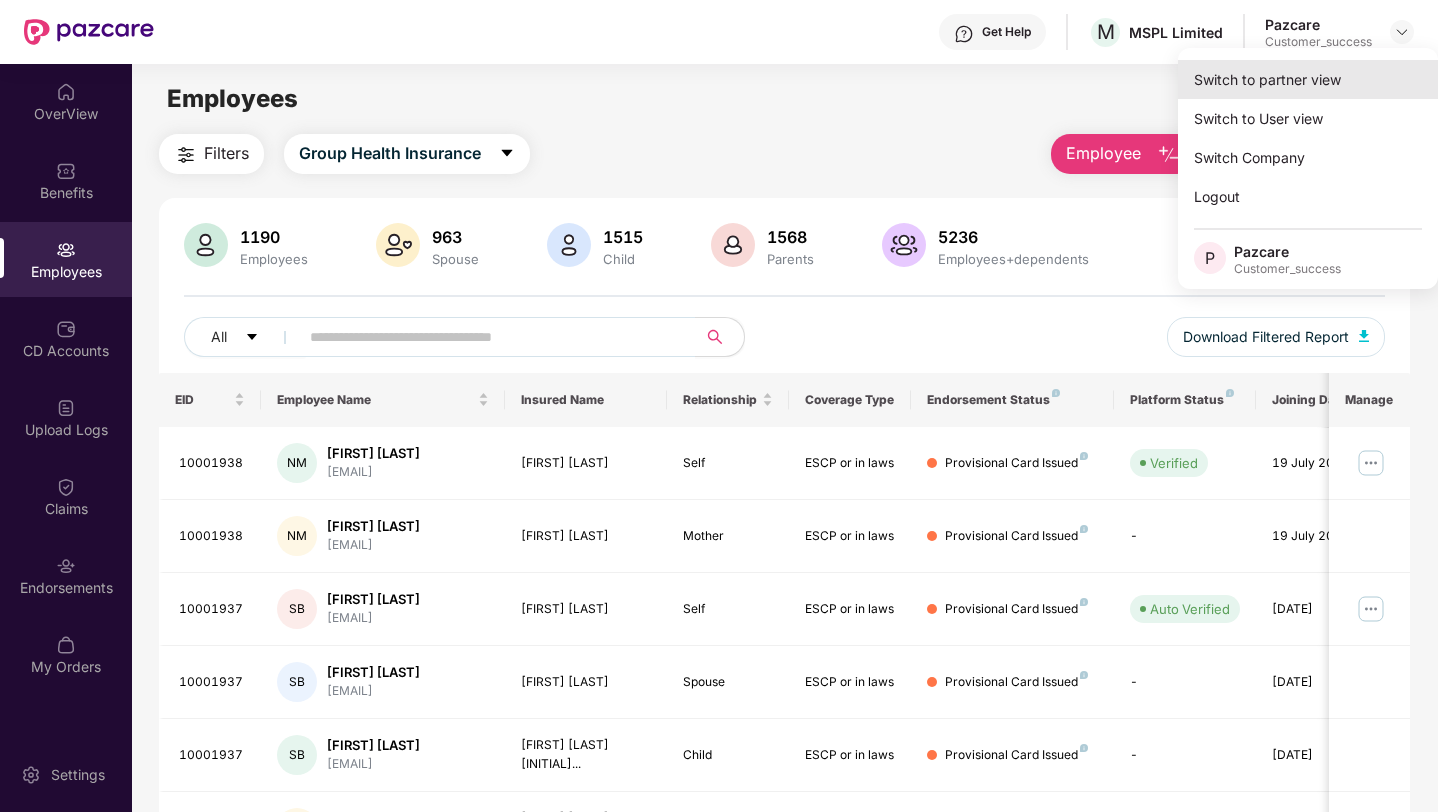 click on "Switch to partner view" at bounding box center (1308, 79) 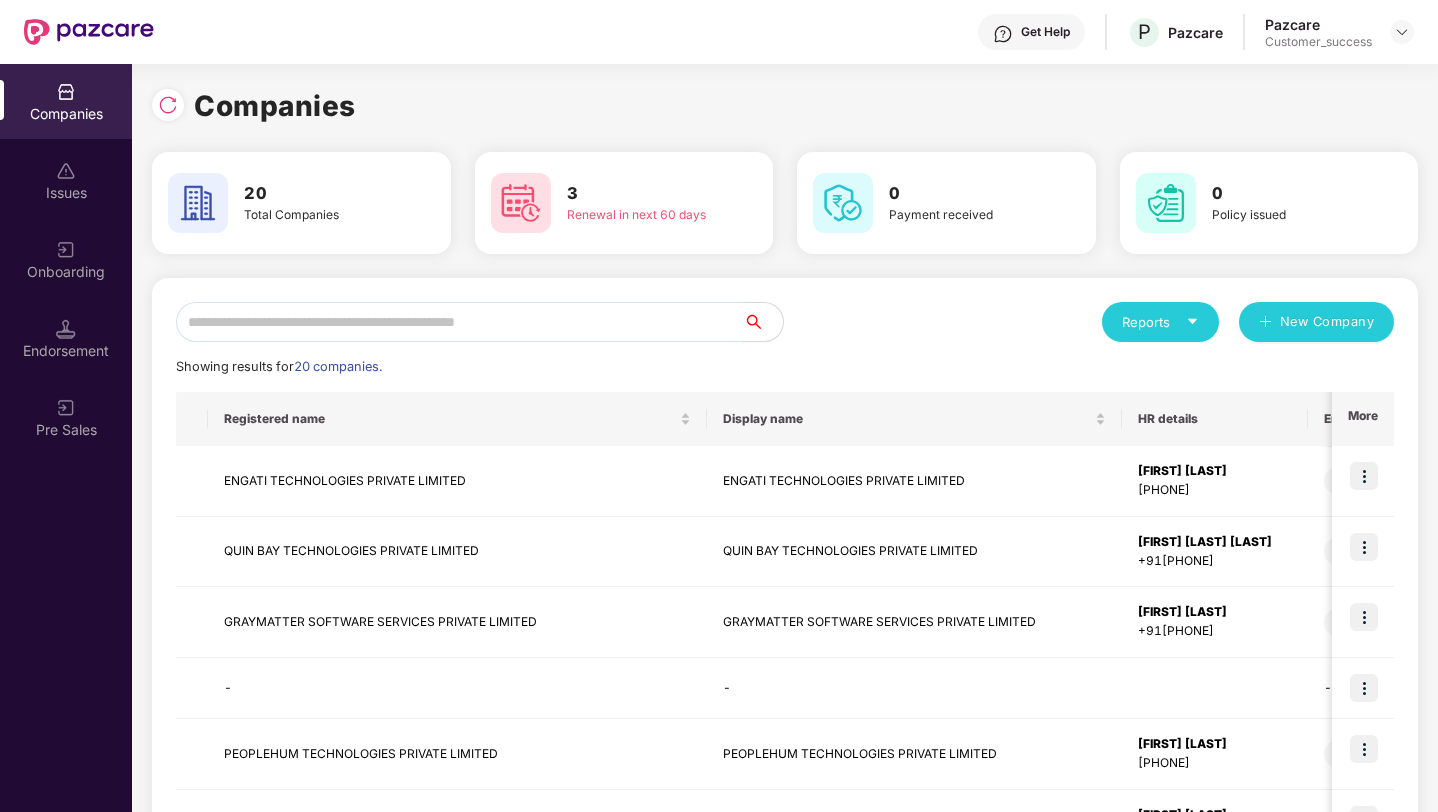 click at bounding box center (459, 322) 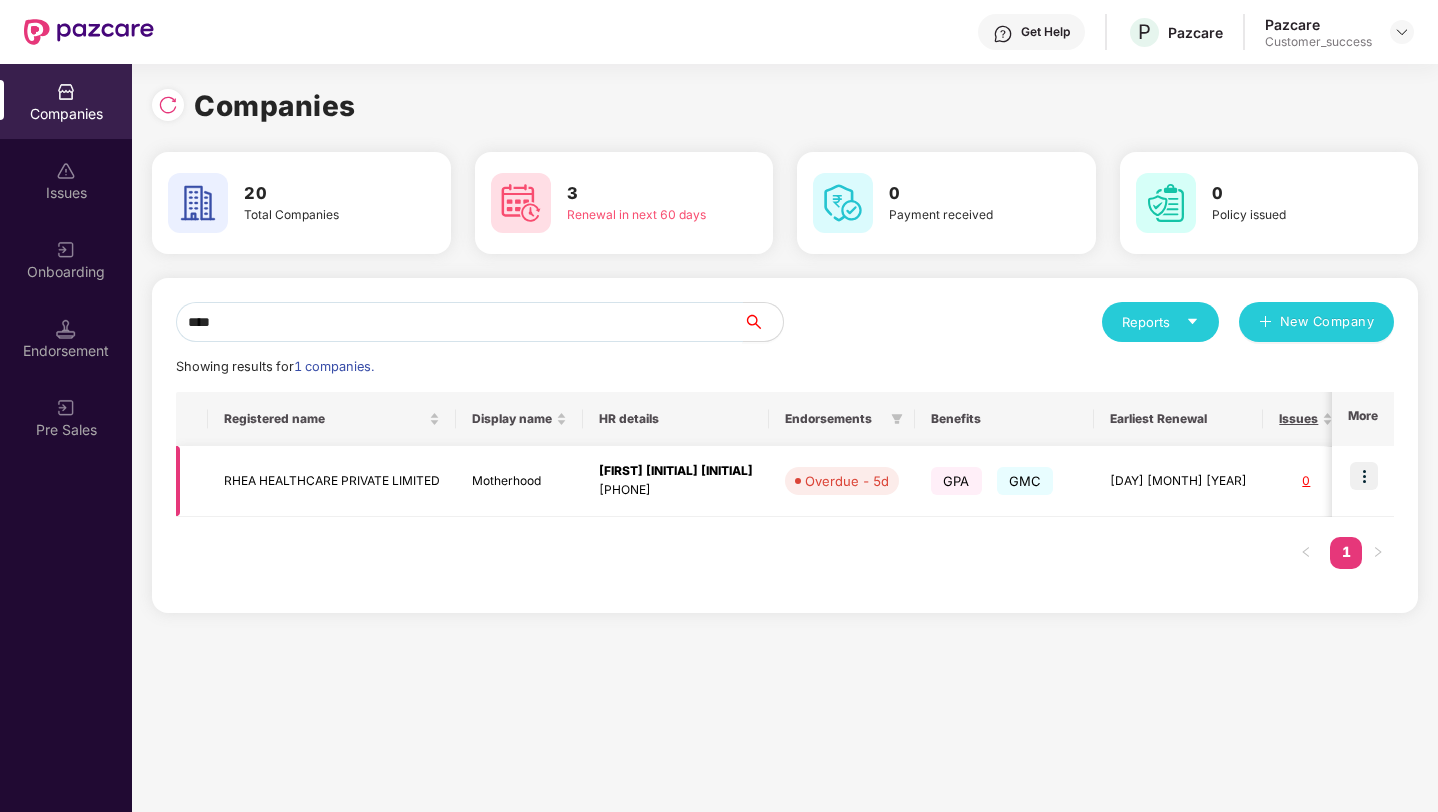 type on "****" 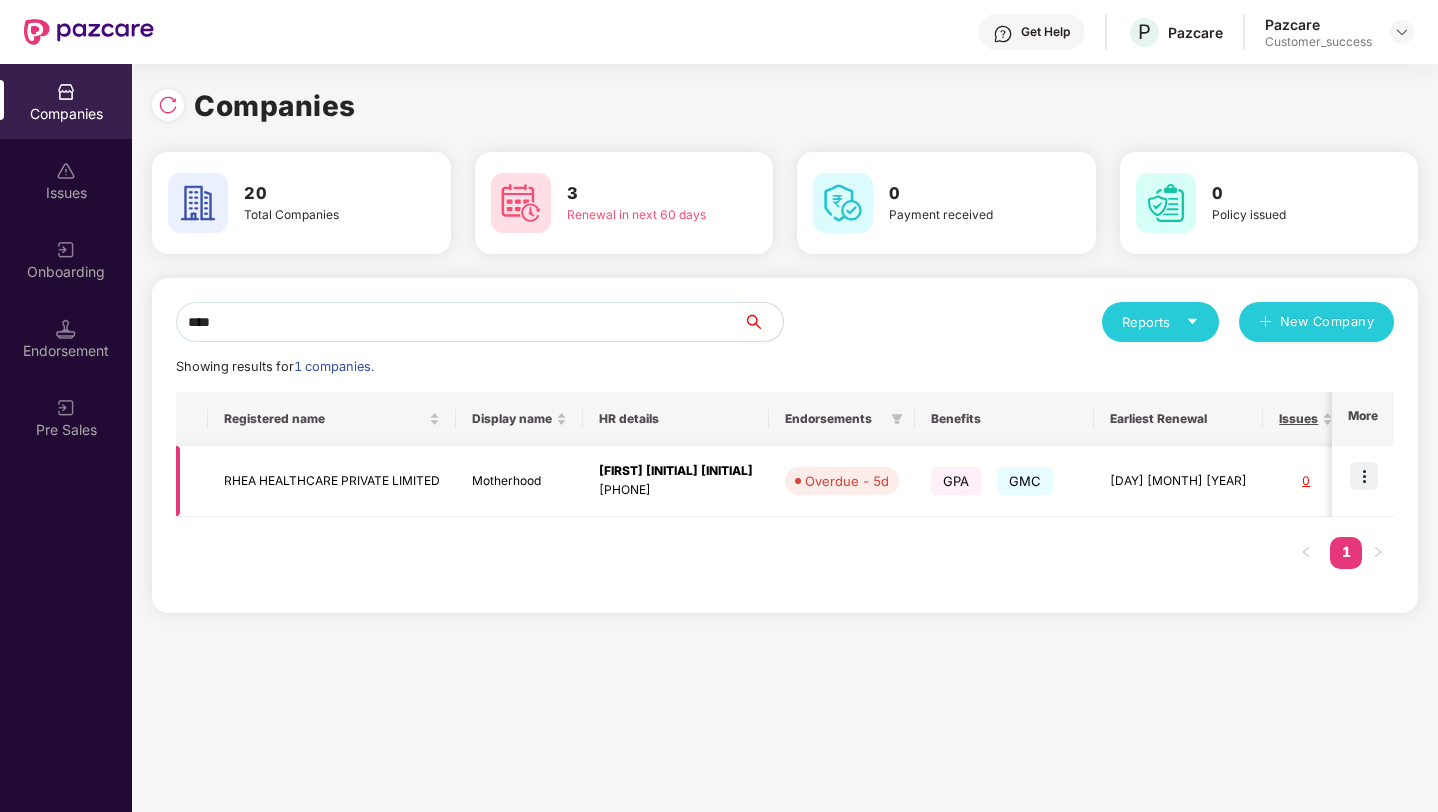 click at bounding box center (1364, 476) 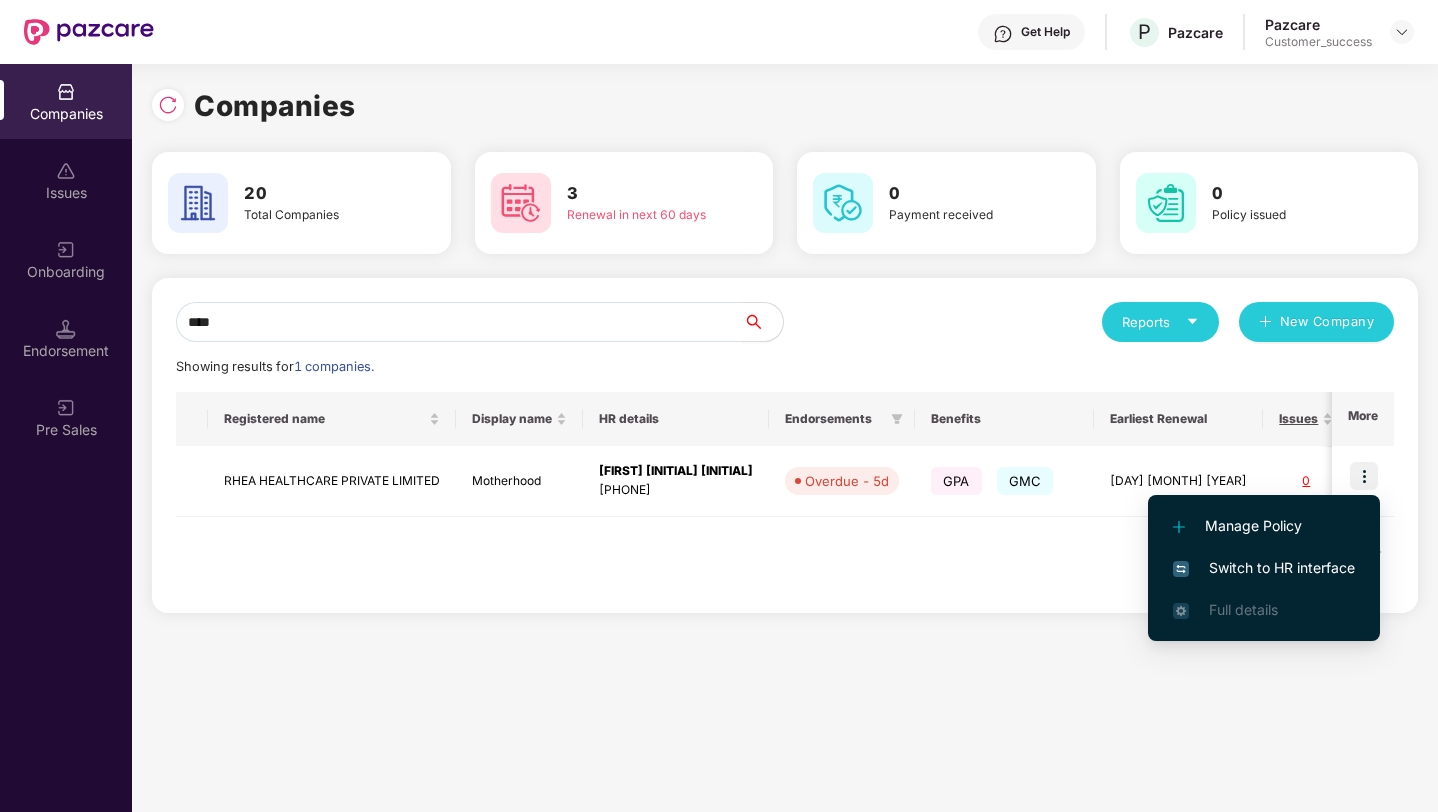 click on "Switch to HR interface" at bounding box center (1264, 568) 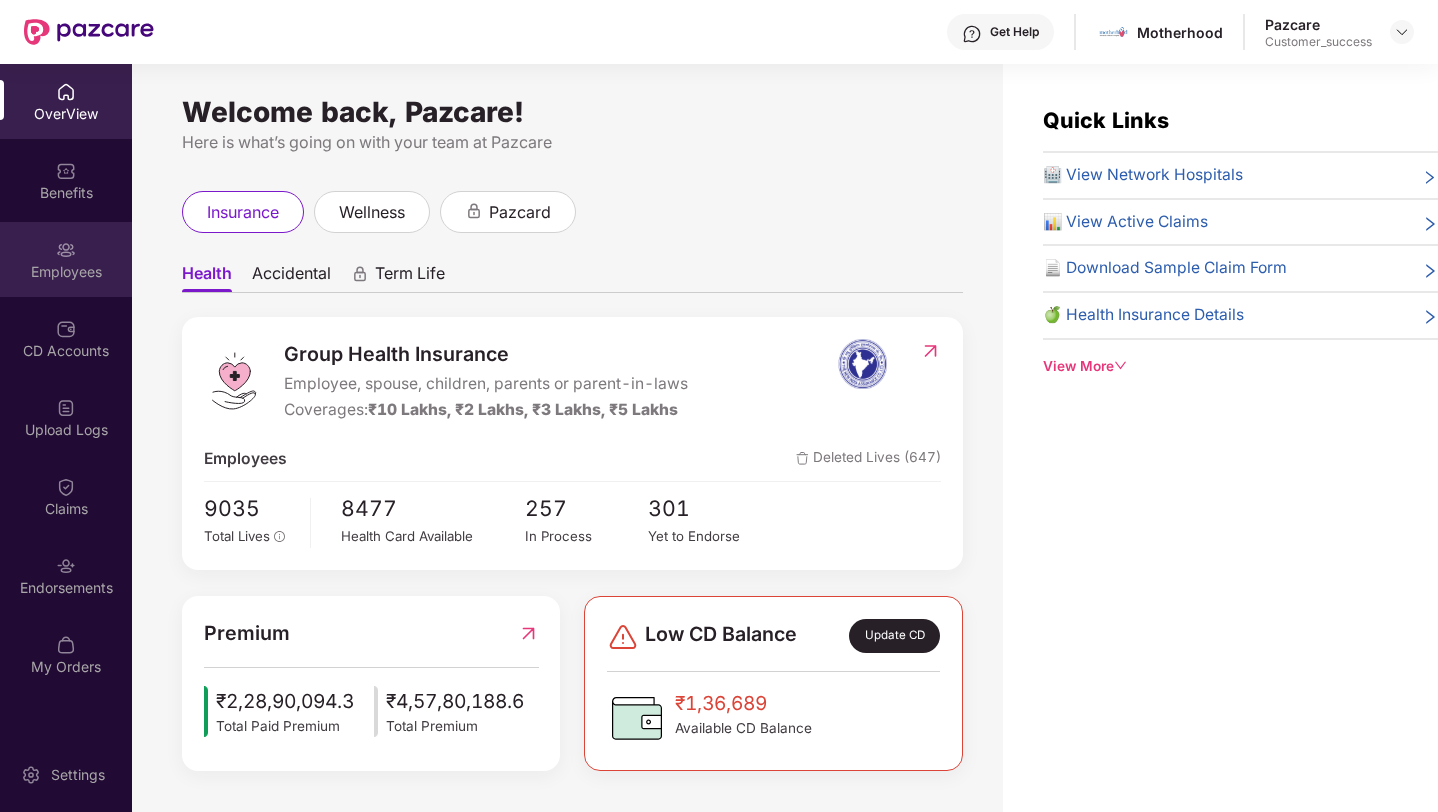 click on "Employees" at bounding box center [66, 272] 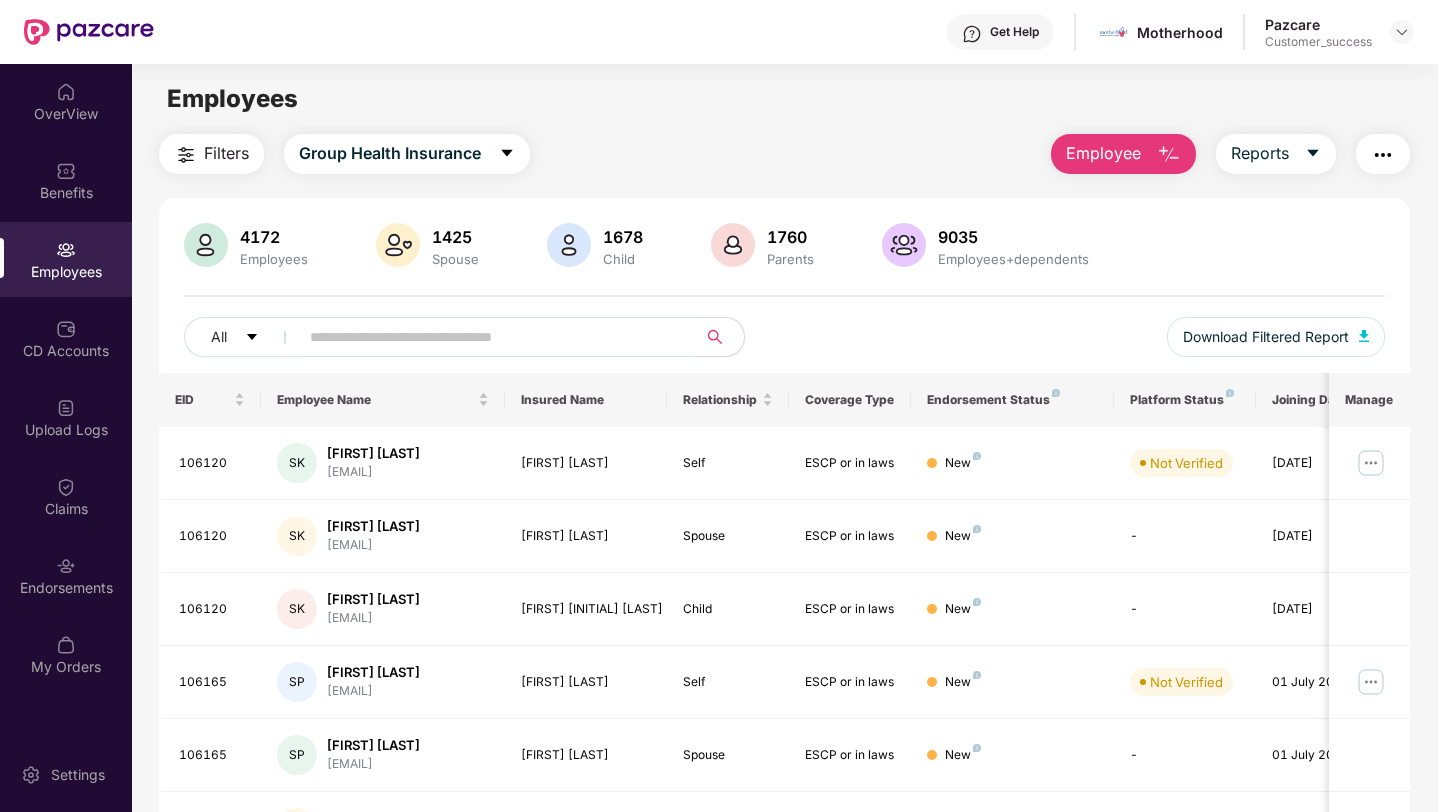 click at bounding box center [489, 337] 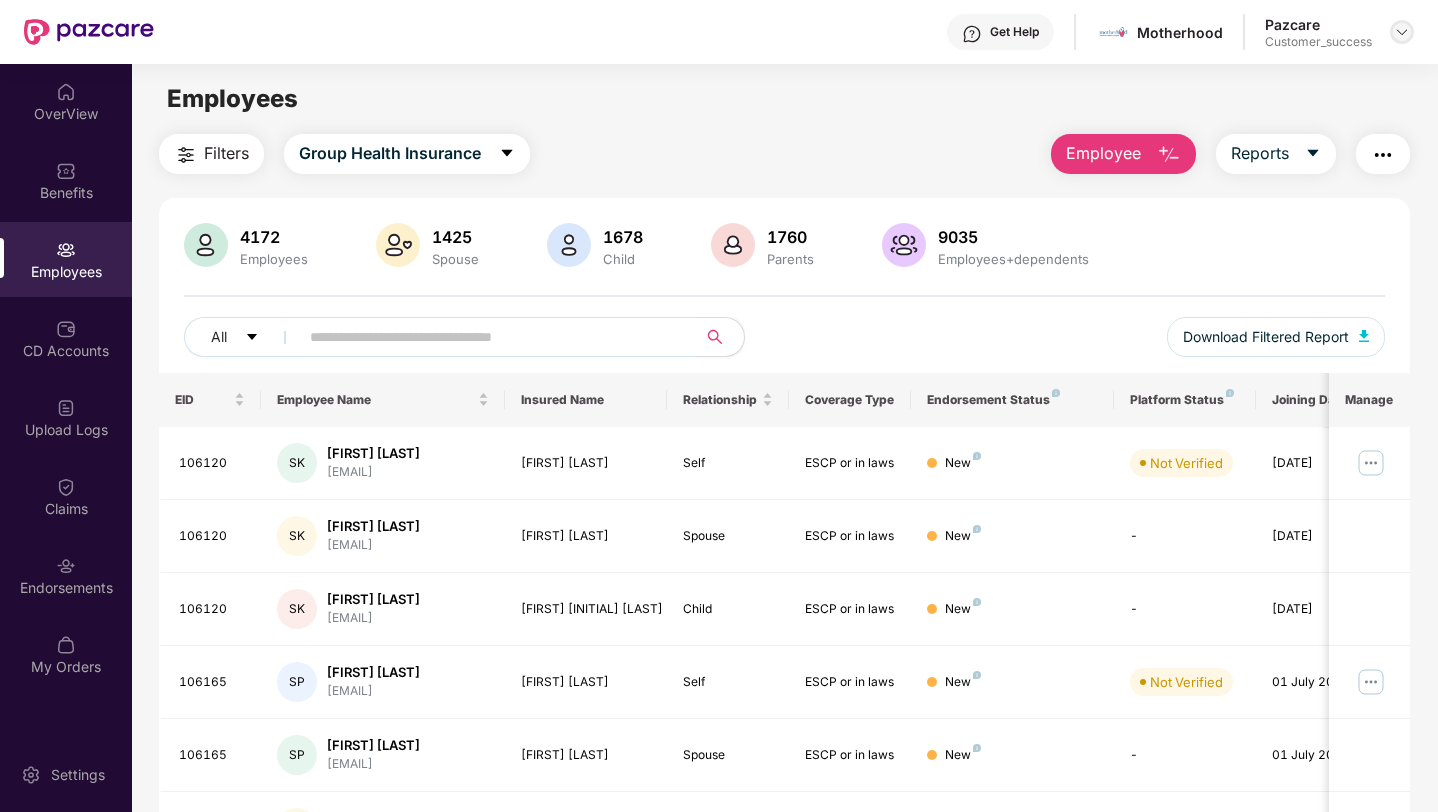 click at bounding box center [1402, 32] 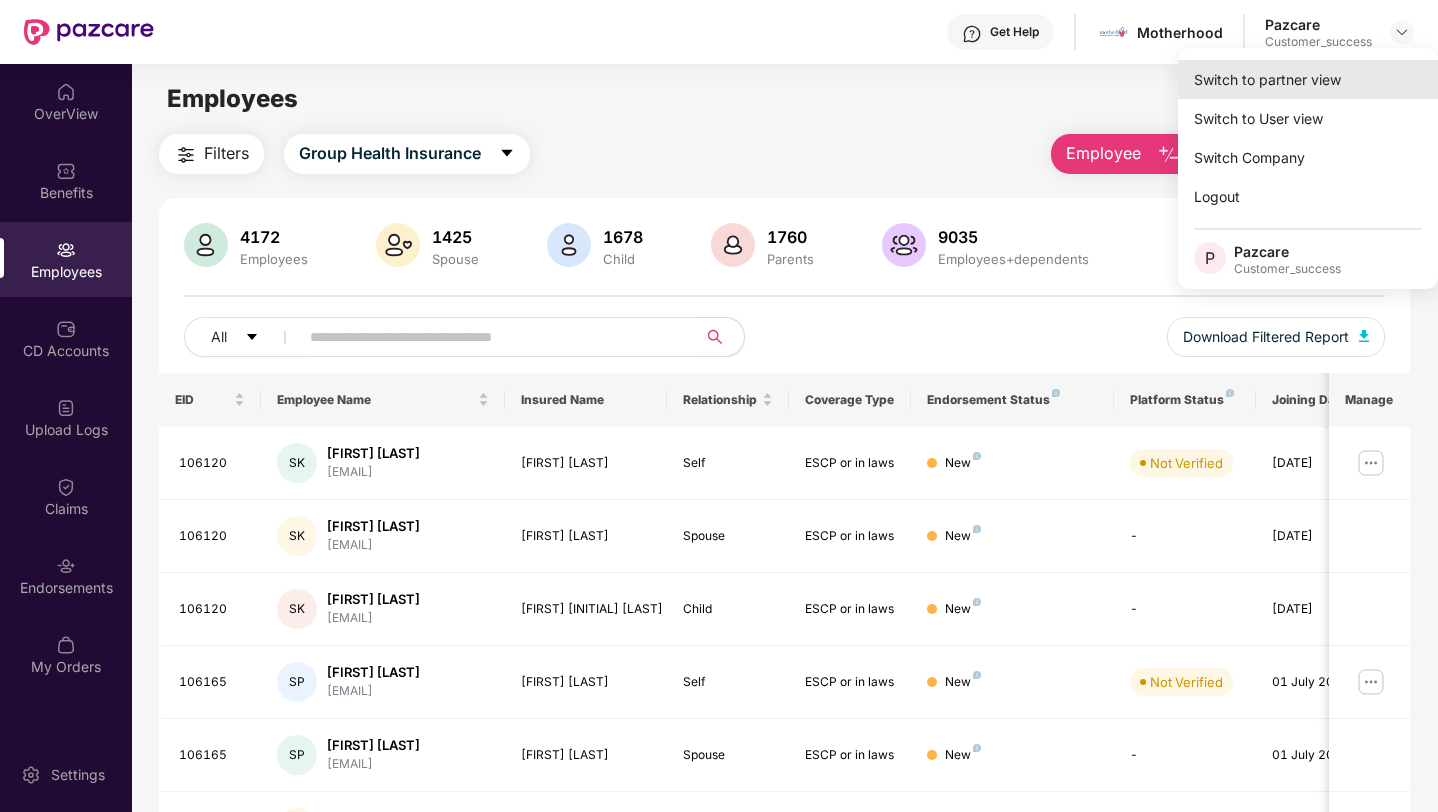 click on "Switch to partner view" at bounding box center [1308, 79] 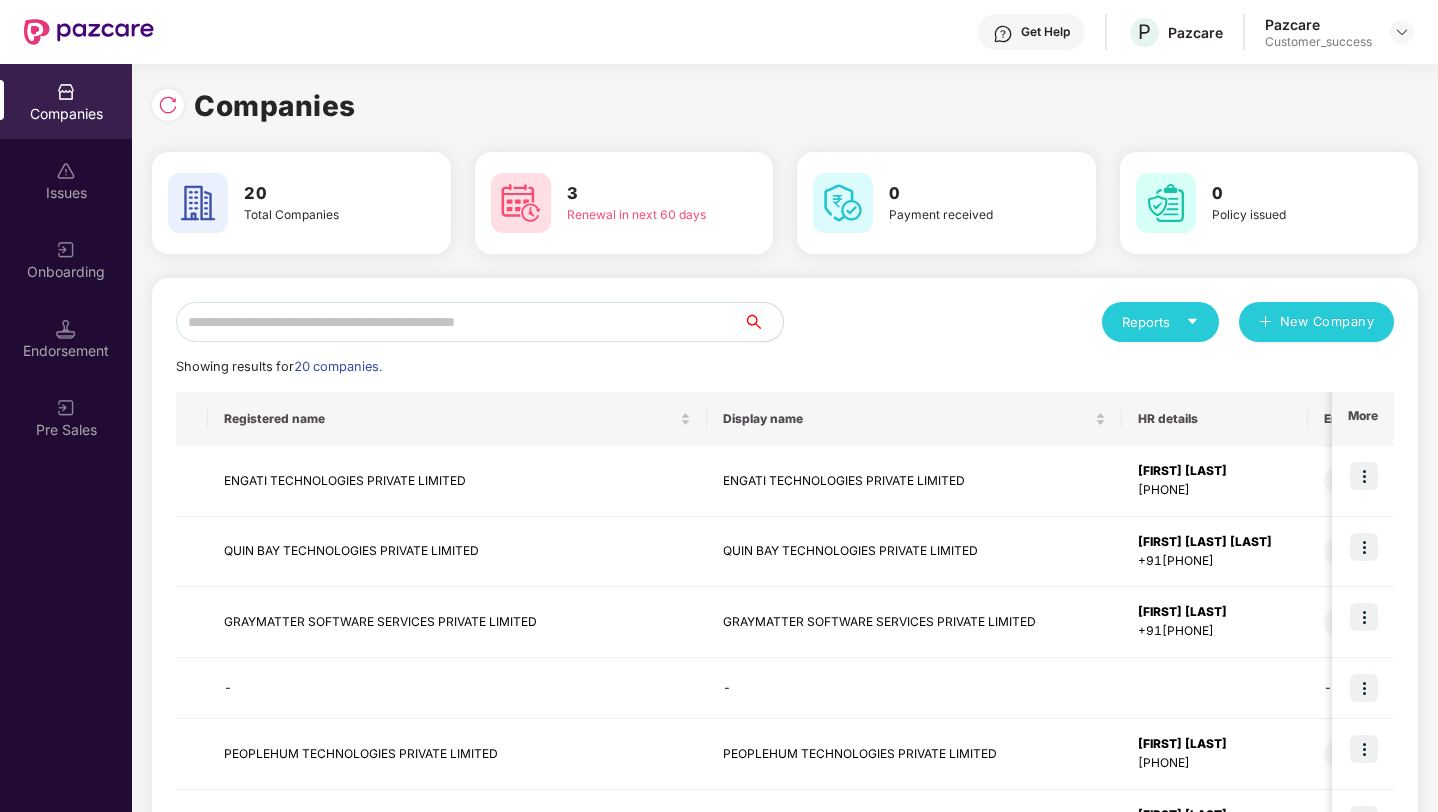 click at bounding box center (459, 322) 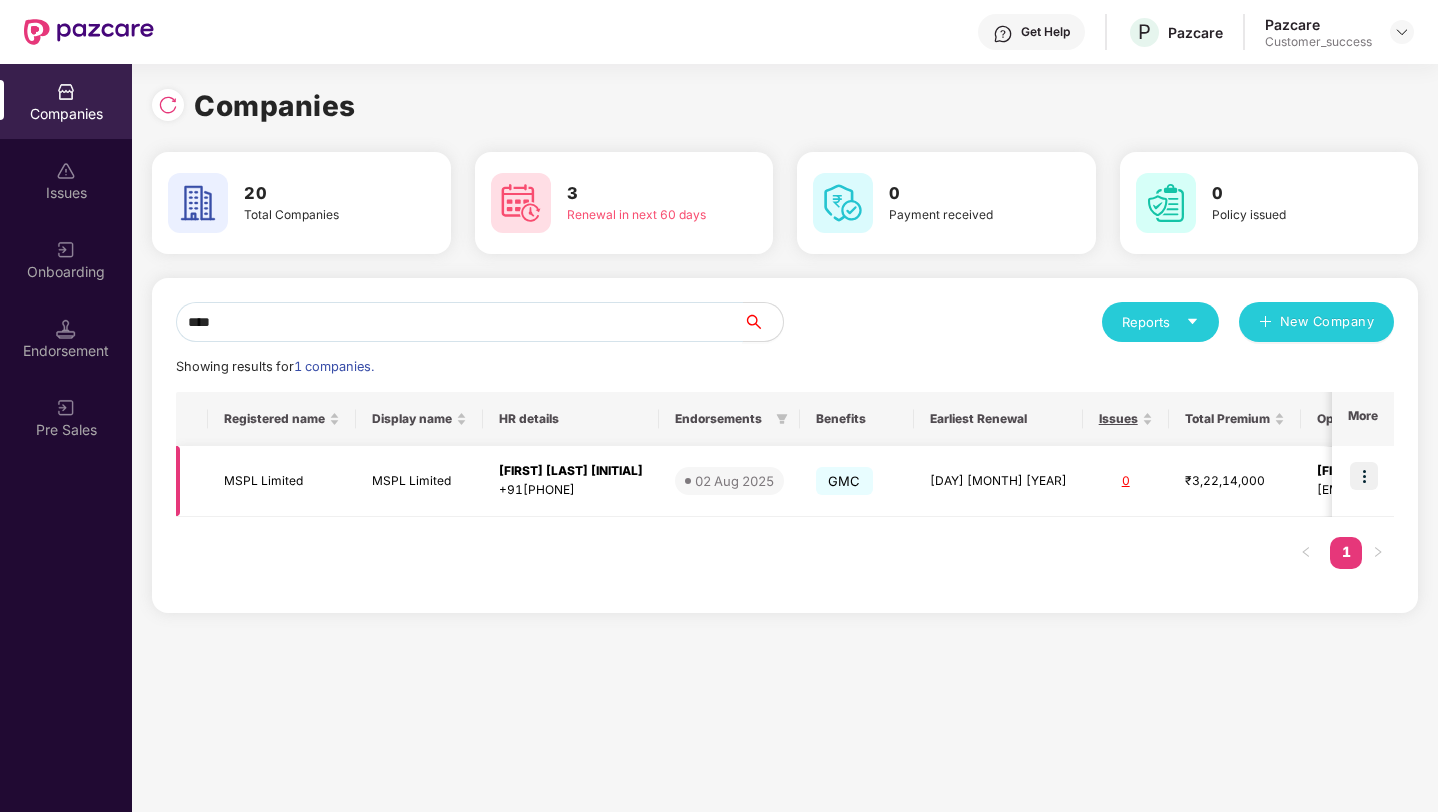 type on "****" 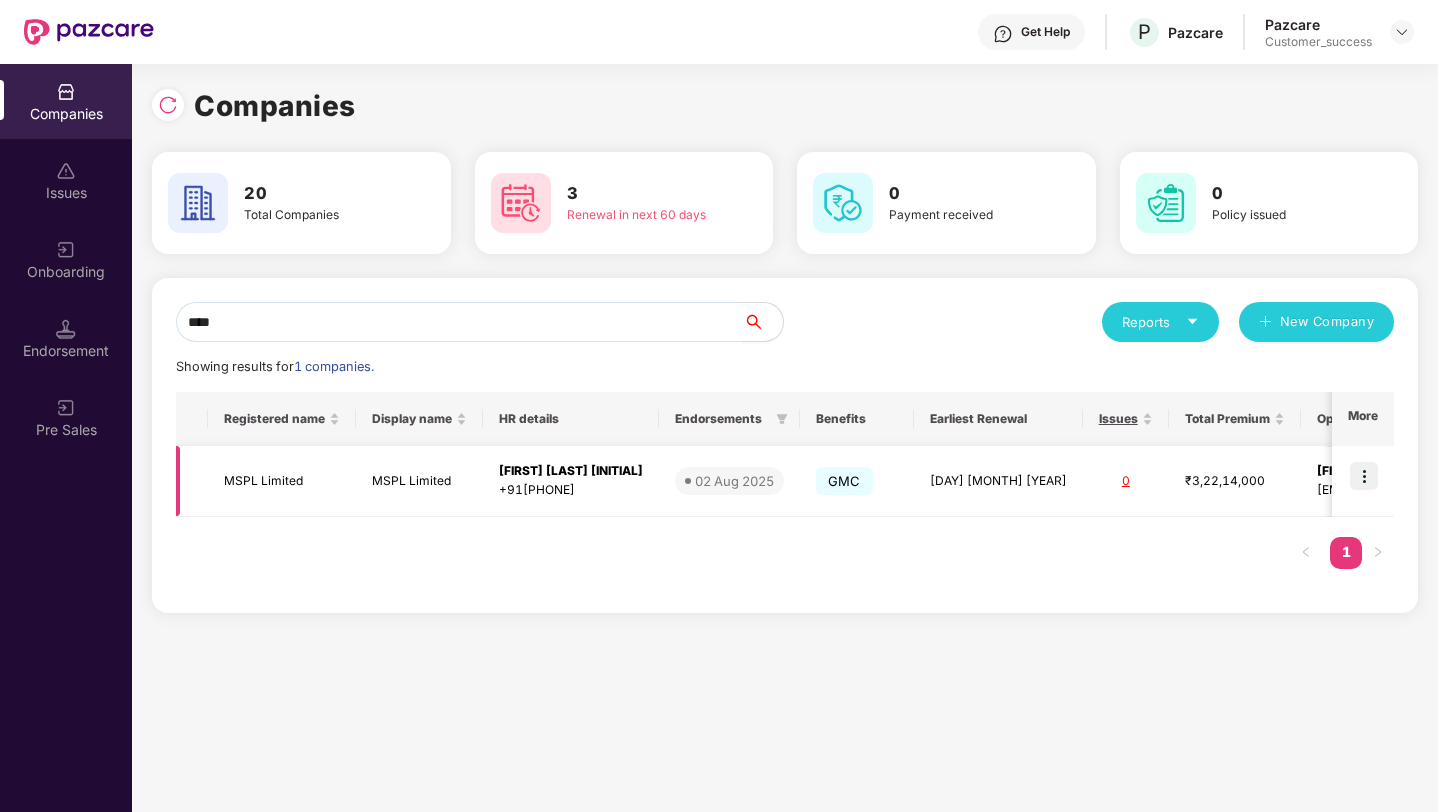 click at bounding box center (1364, 476) 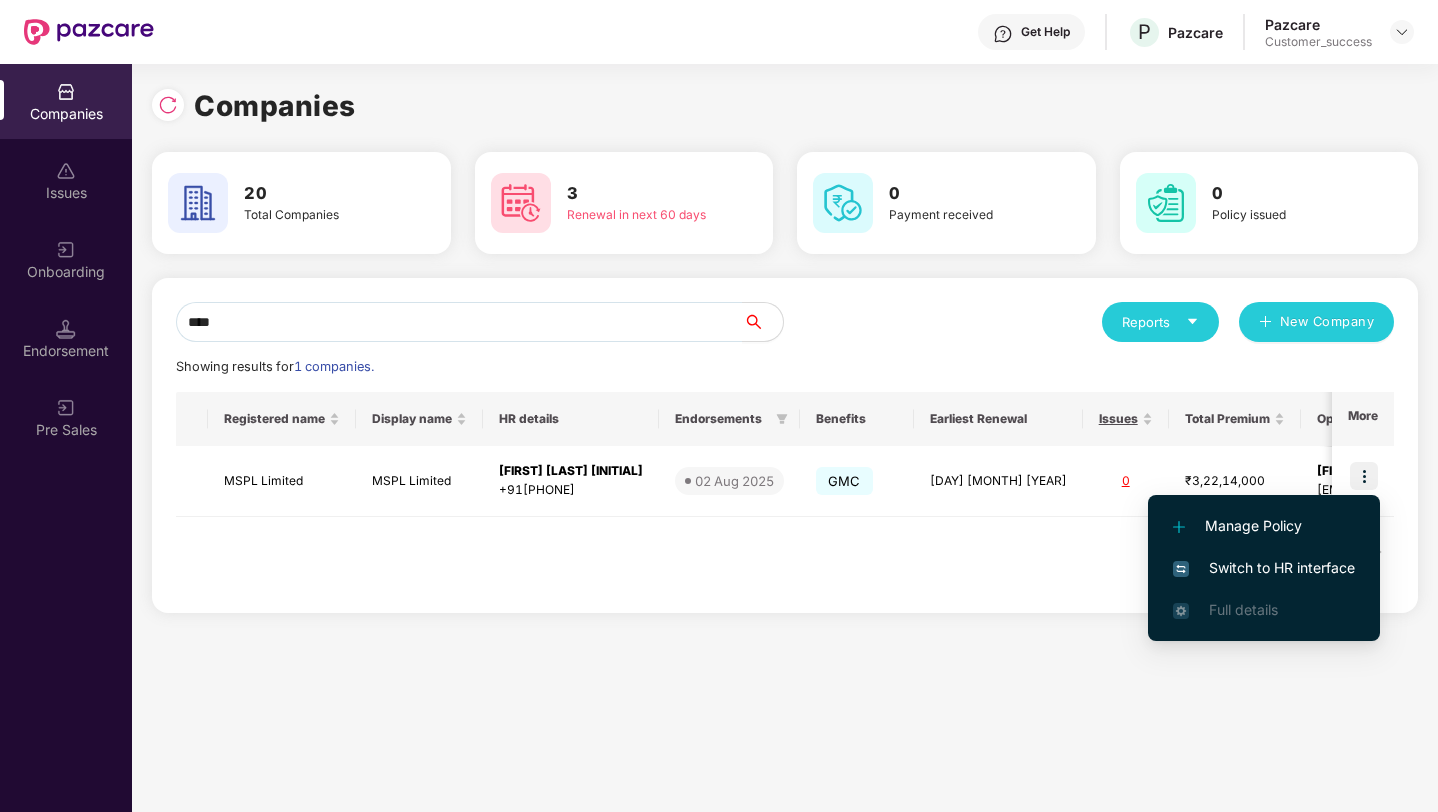 click on "Switch to HR interface" at bounding box center (1264, 568) 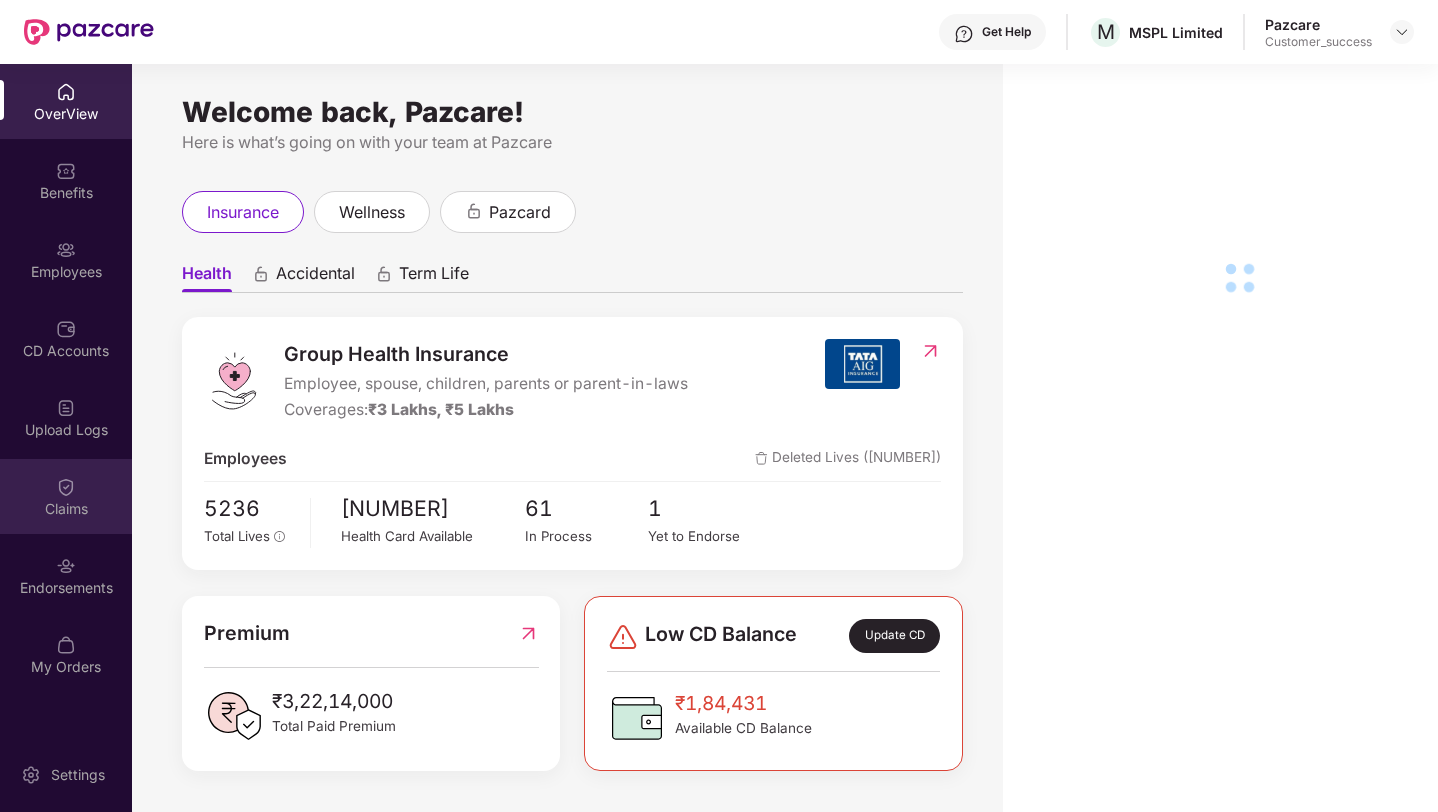 click at bounding box center (66, 487) 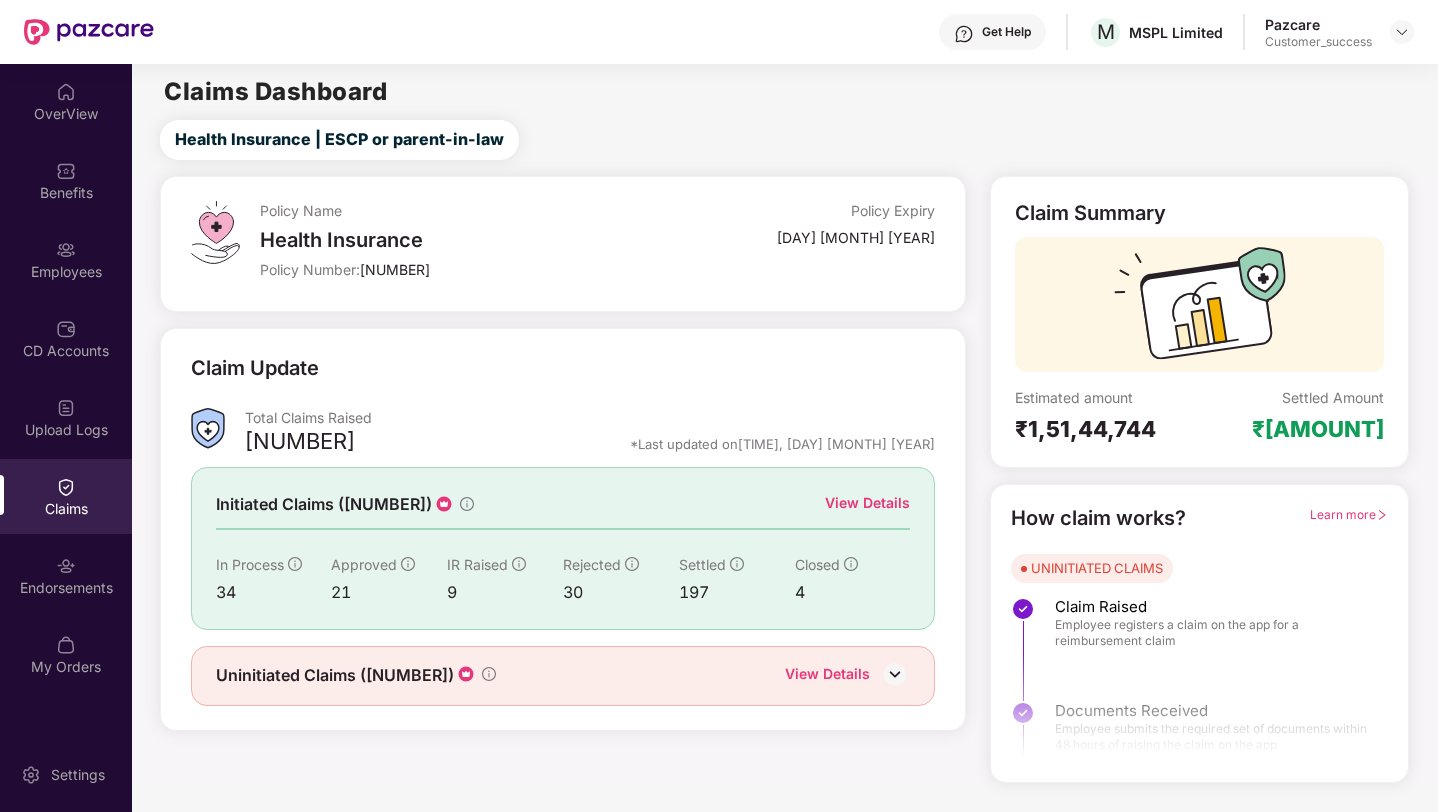 click on "View Details" at bounding box center (867, 503) 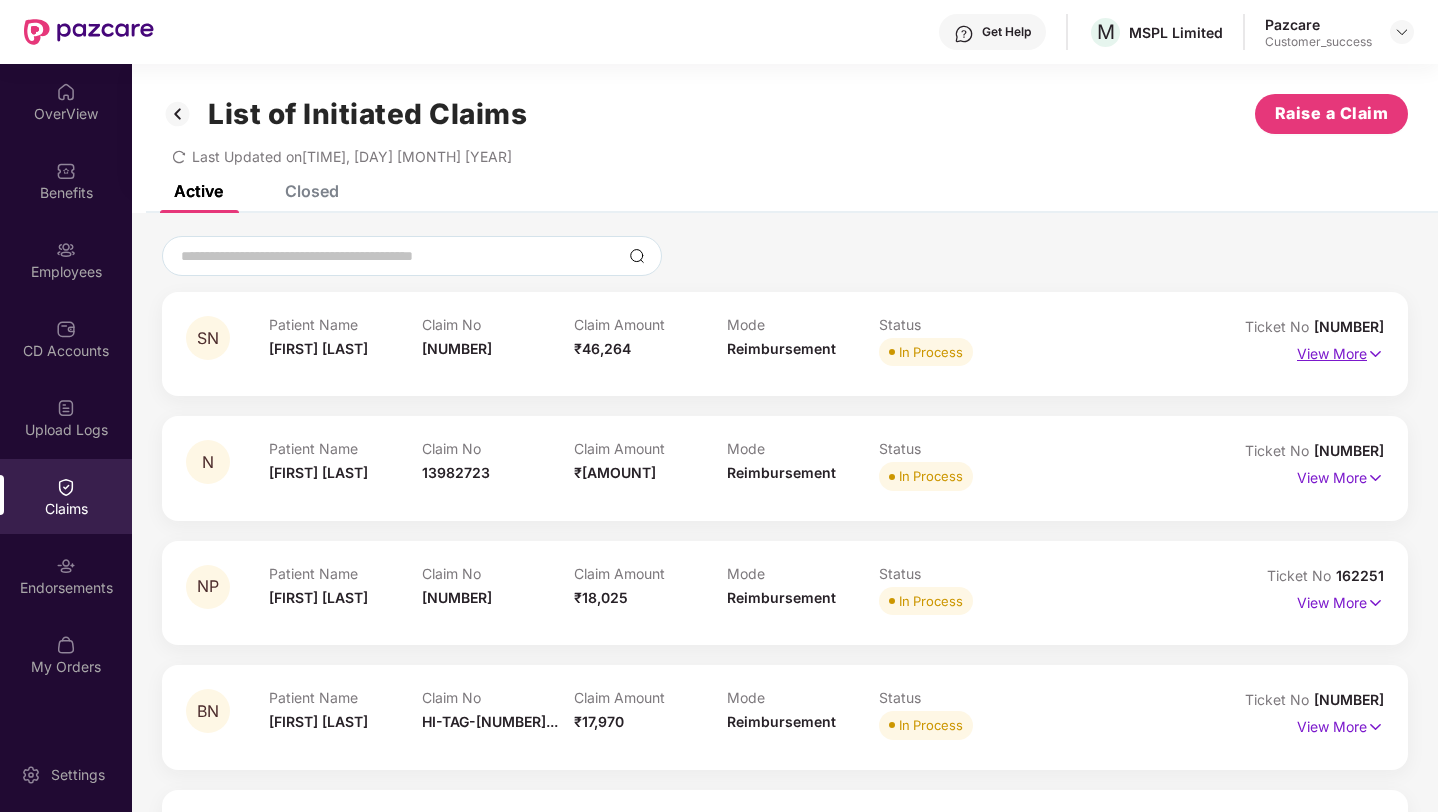 click on "View More" at bounding box center (1340, 351) 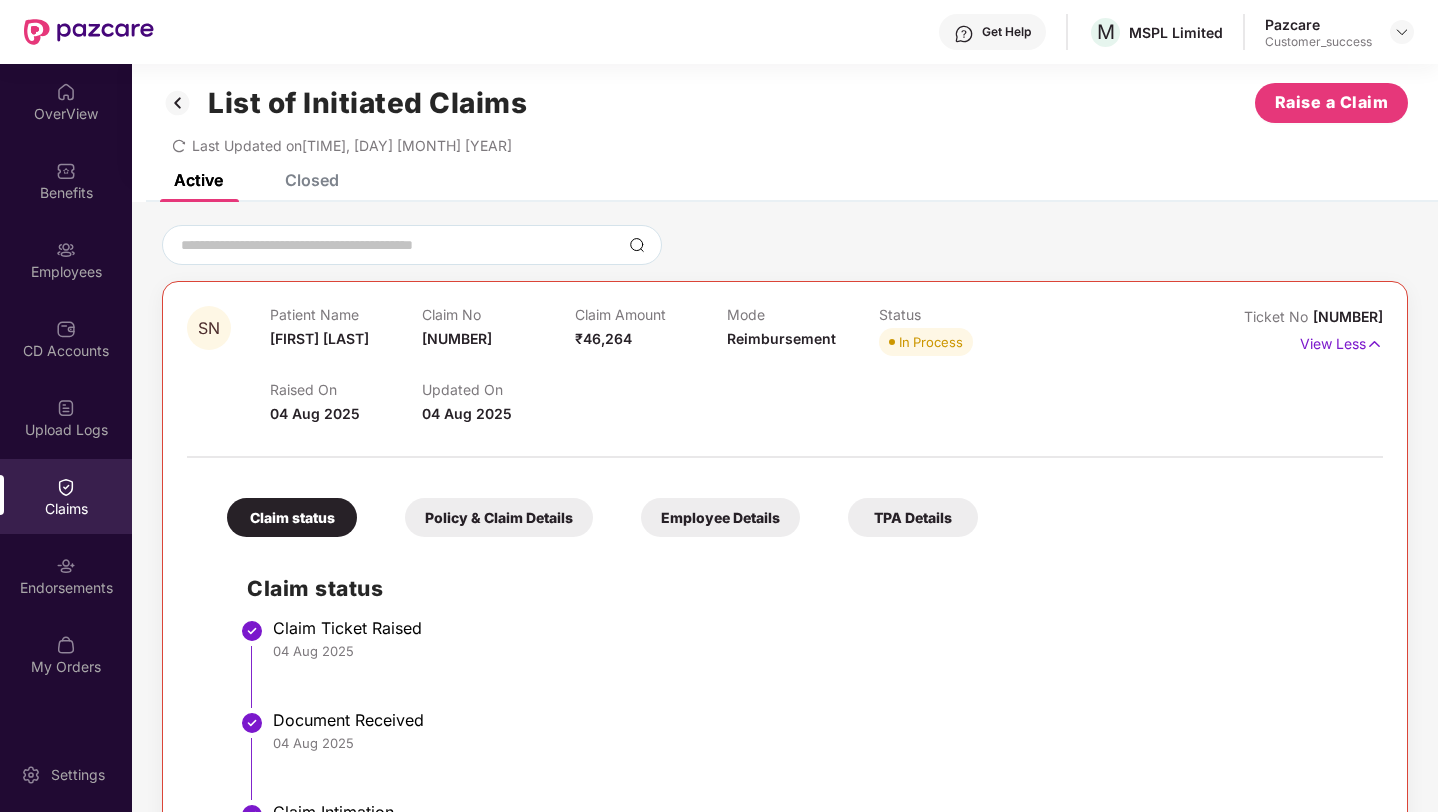 scroll, scrollTop: 0, scrollLeft: 0, axis: both 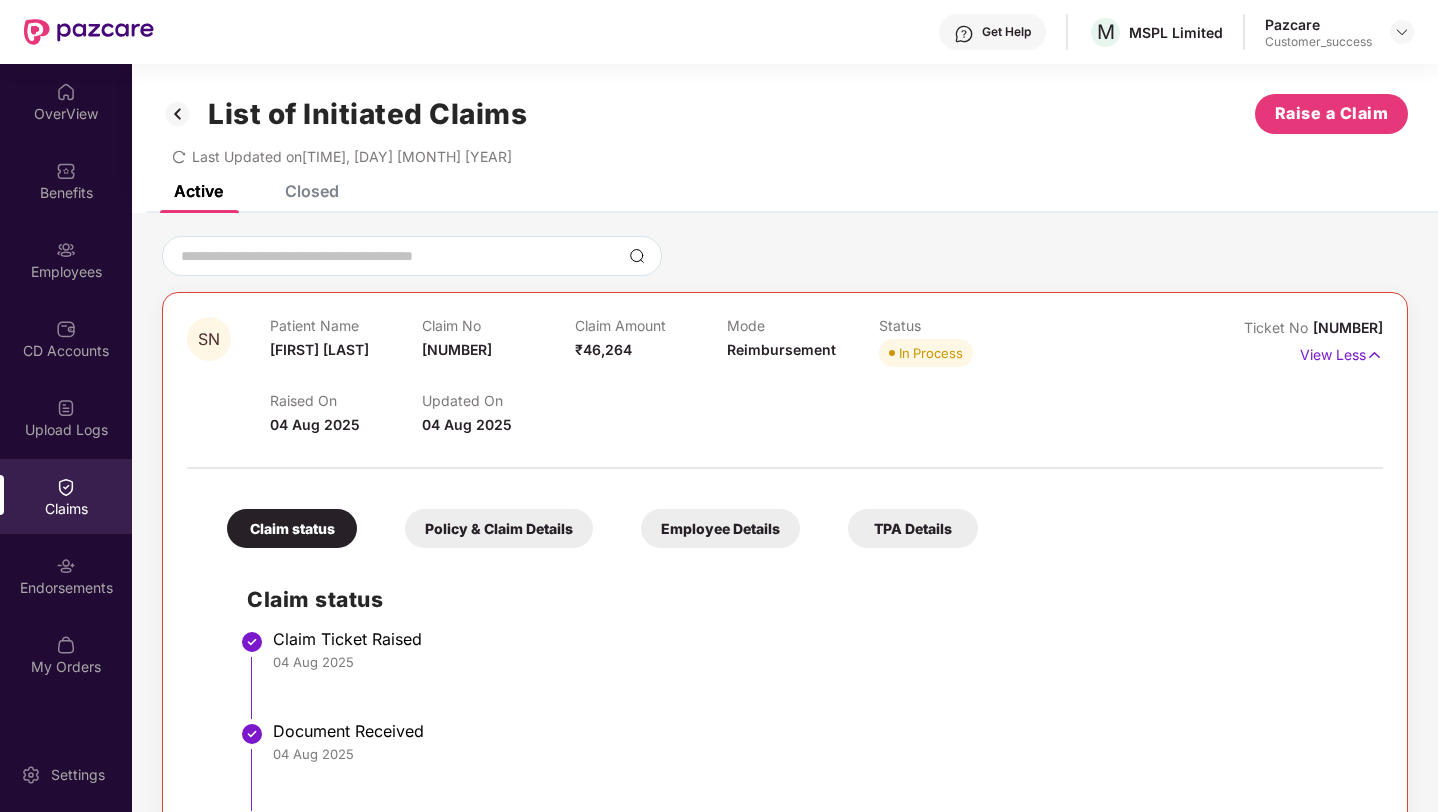click on "[NUMBER]" at bounding box center (1348, 327) 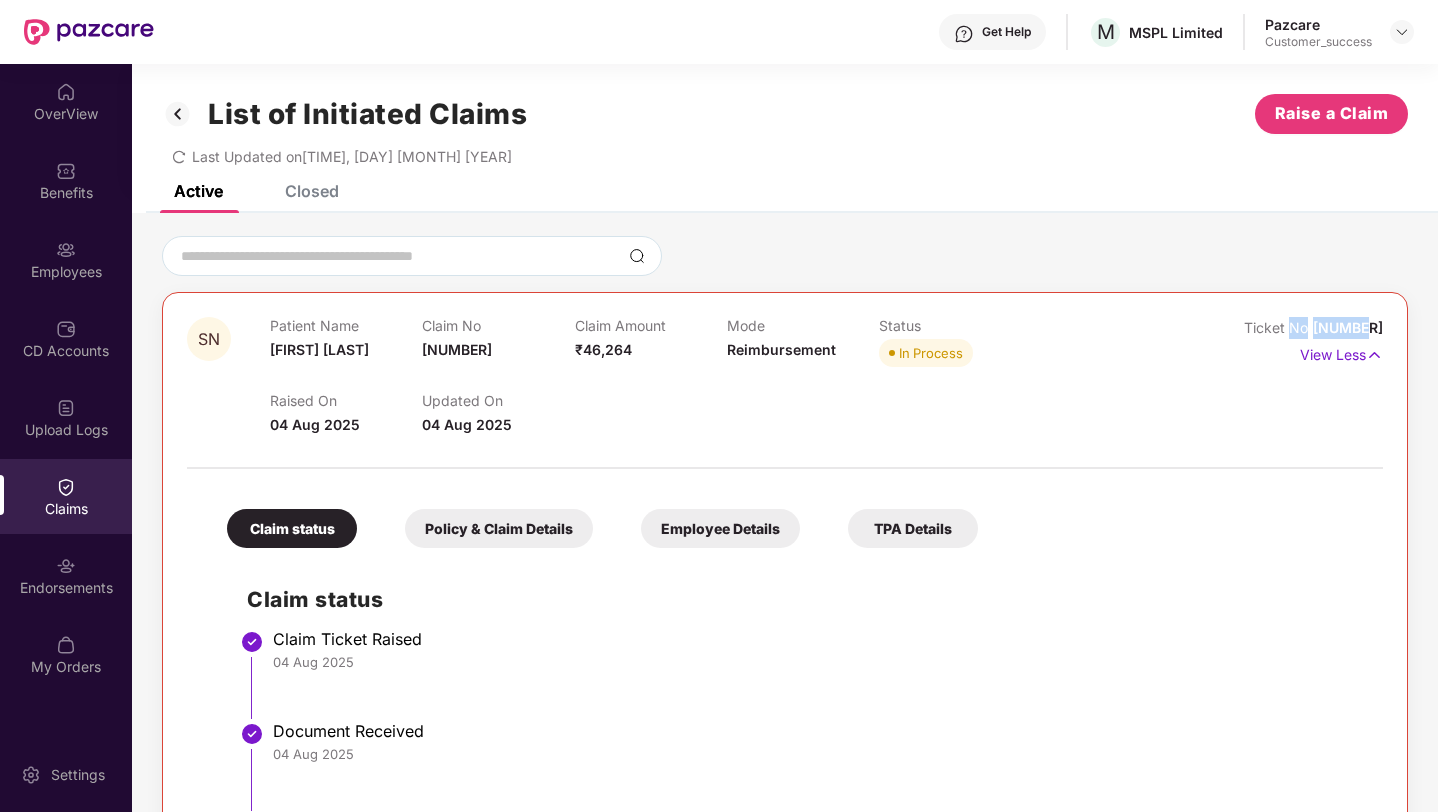 click on "[NUMBER]" at bounding box center (1348, 327) 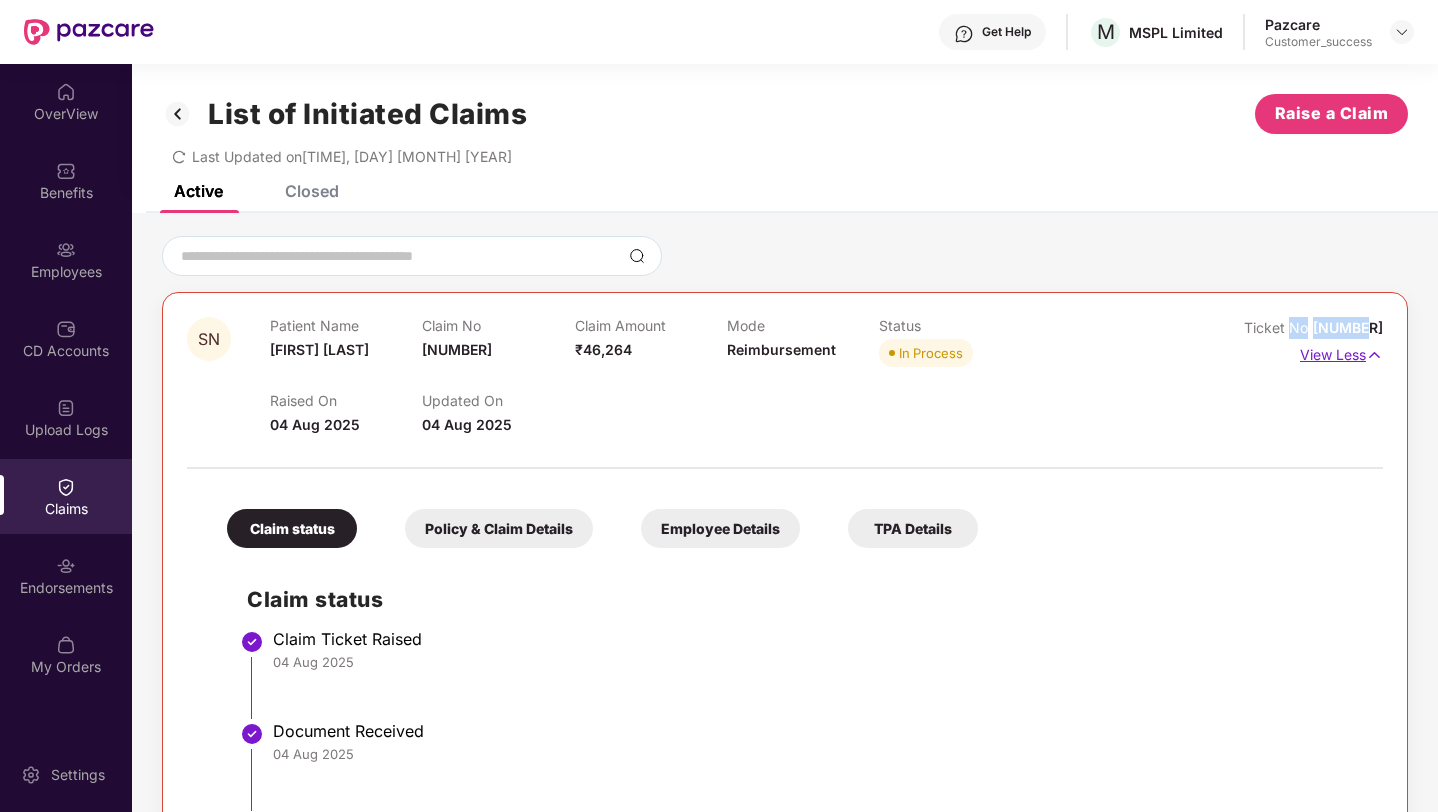 click at bounding box center (1374, 355) 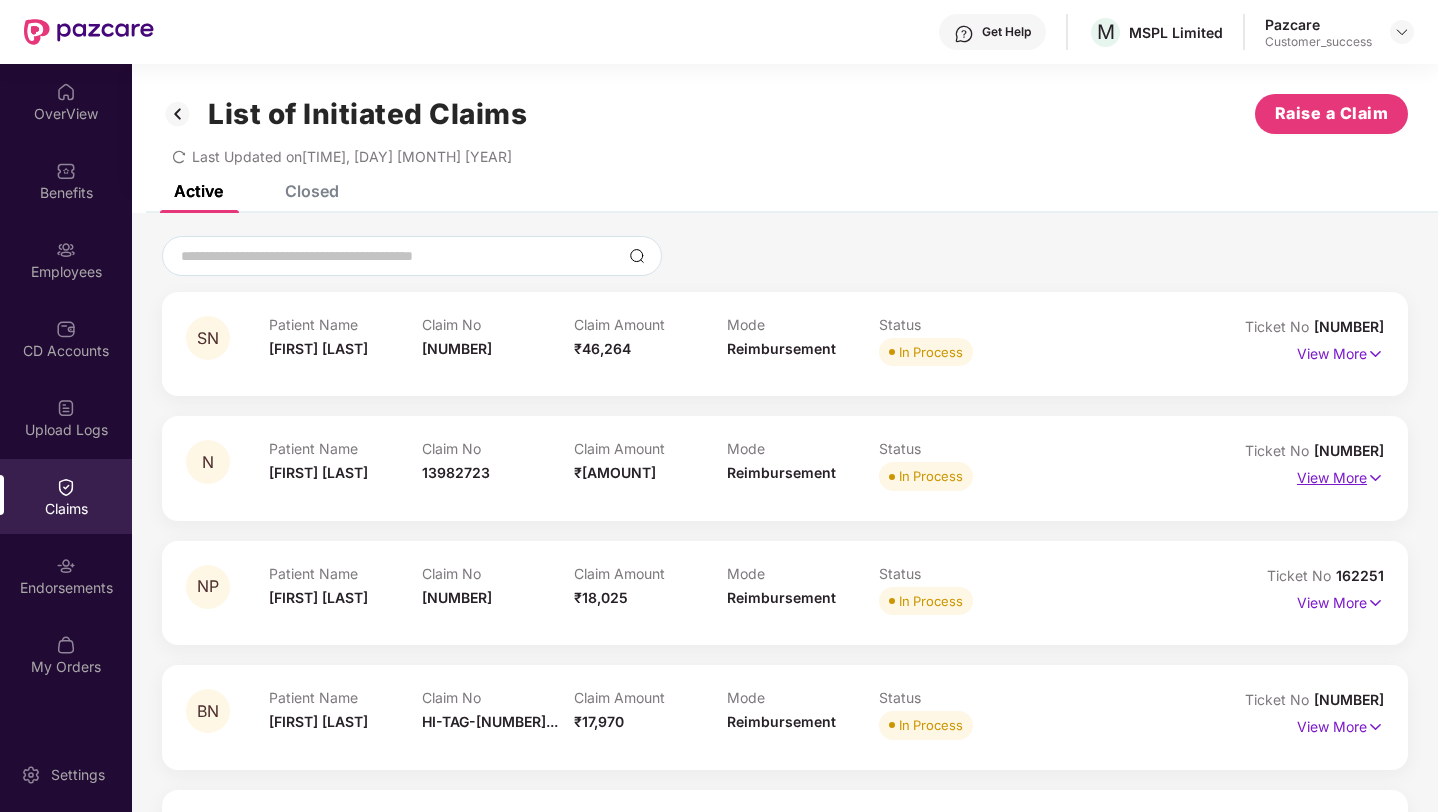 click on "View More" at bounding box center [1340, 475] 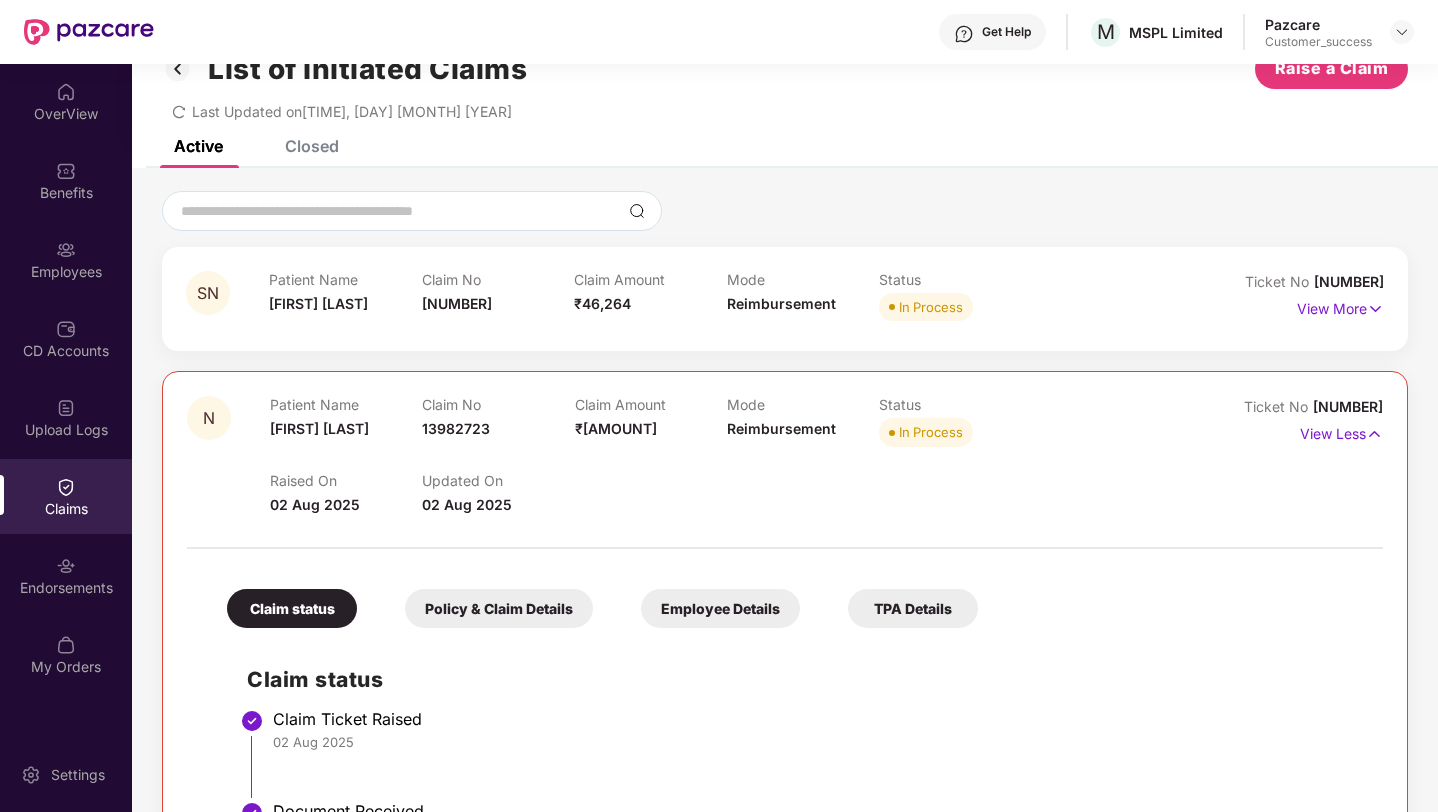 scroll, scrollTop: 41, scrollLeft: 0, axis: vertical 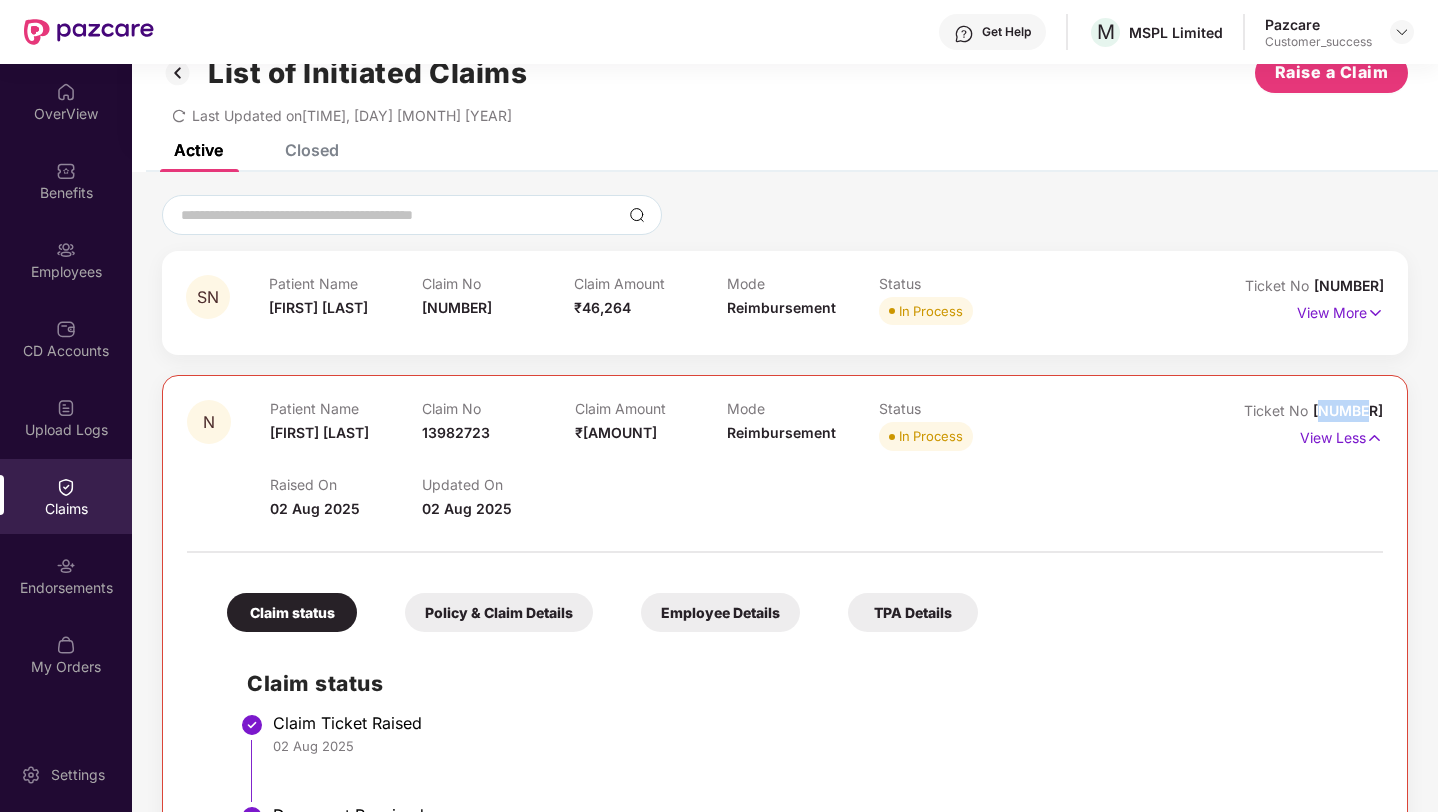 drag, startPoint x: 1334, startPoint y: 406, endPoint x: 1386, endPoint y: 406, distance: 52 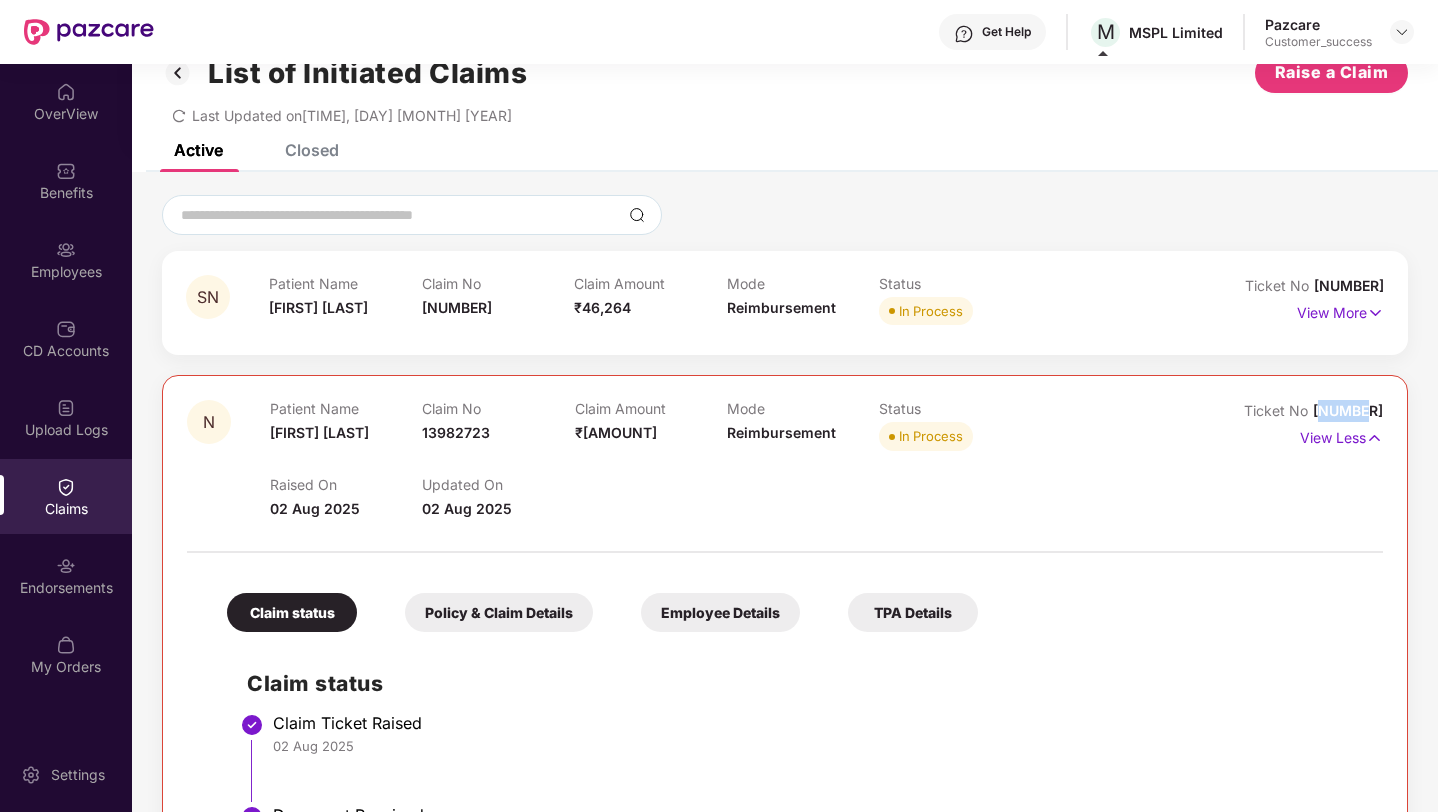 scroll, scrollTop: 0, scrollLeft: 0, axis: both 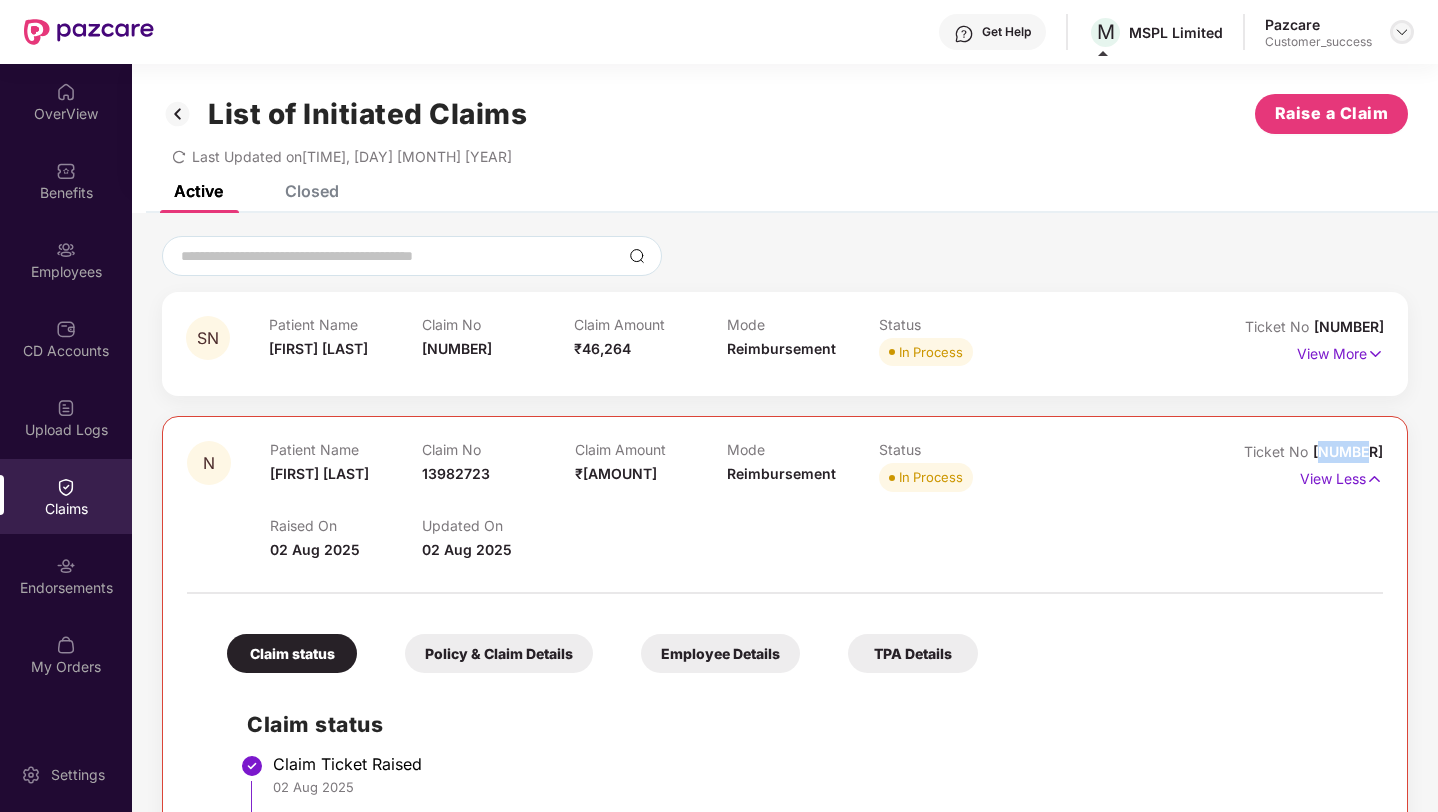 click at bounding box center [1402, 32] 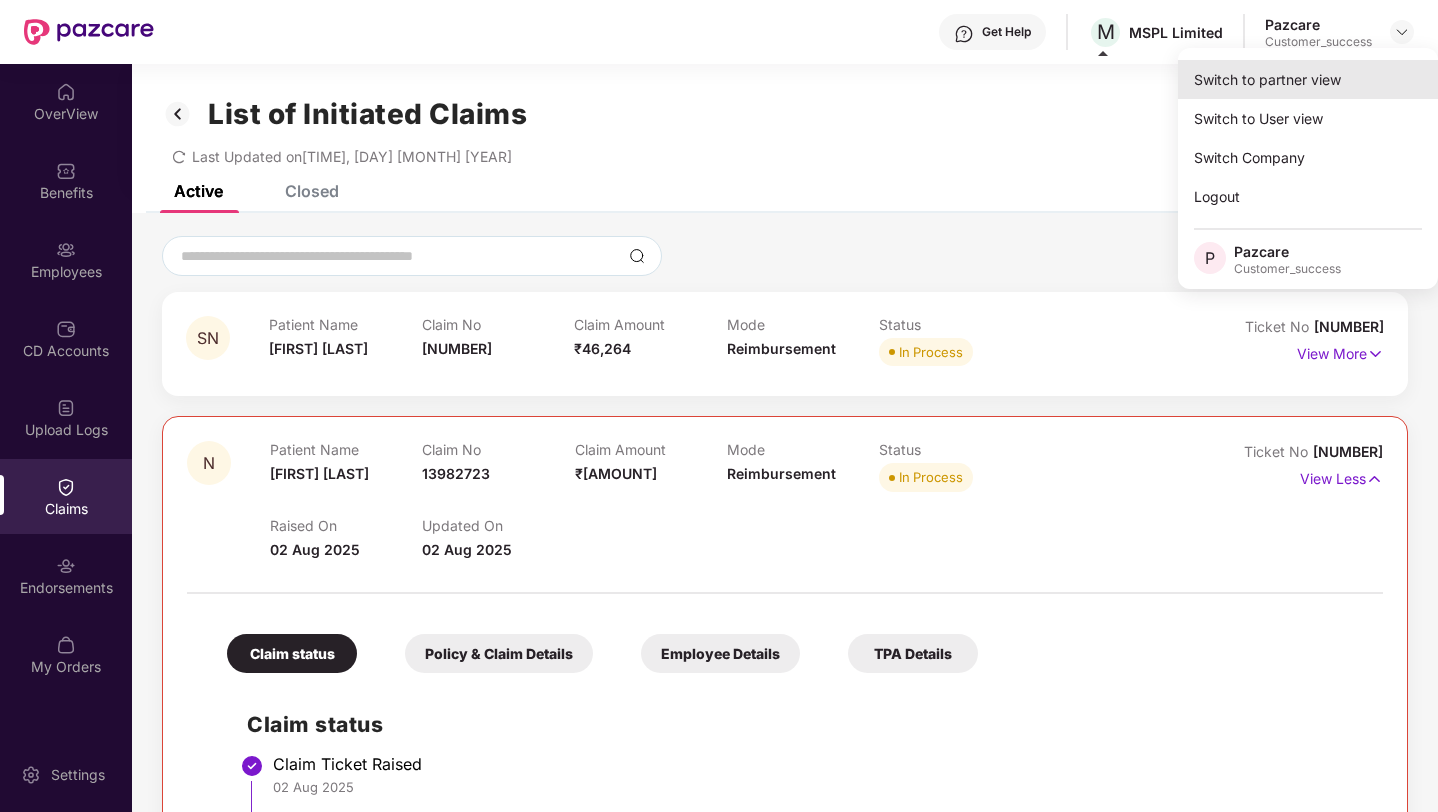 click on "Switch to partner view" at bounding box center (1308, 79) 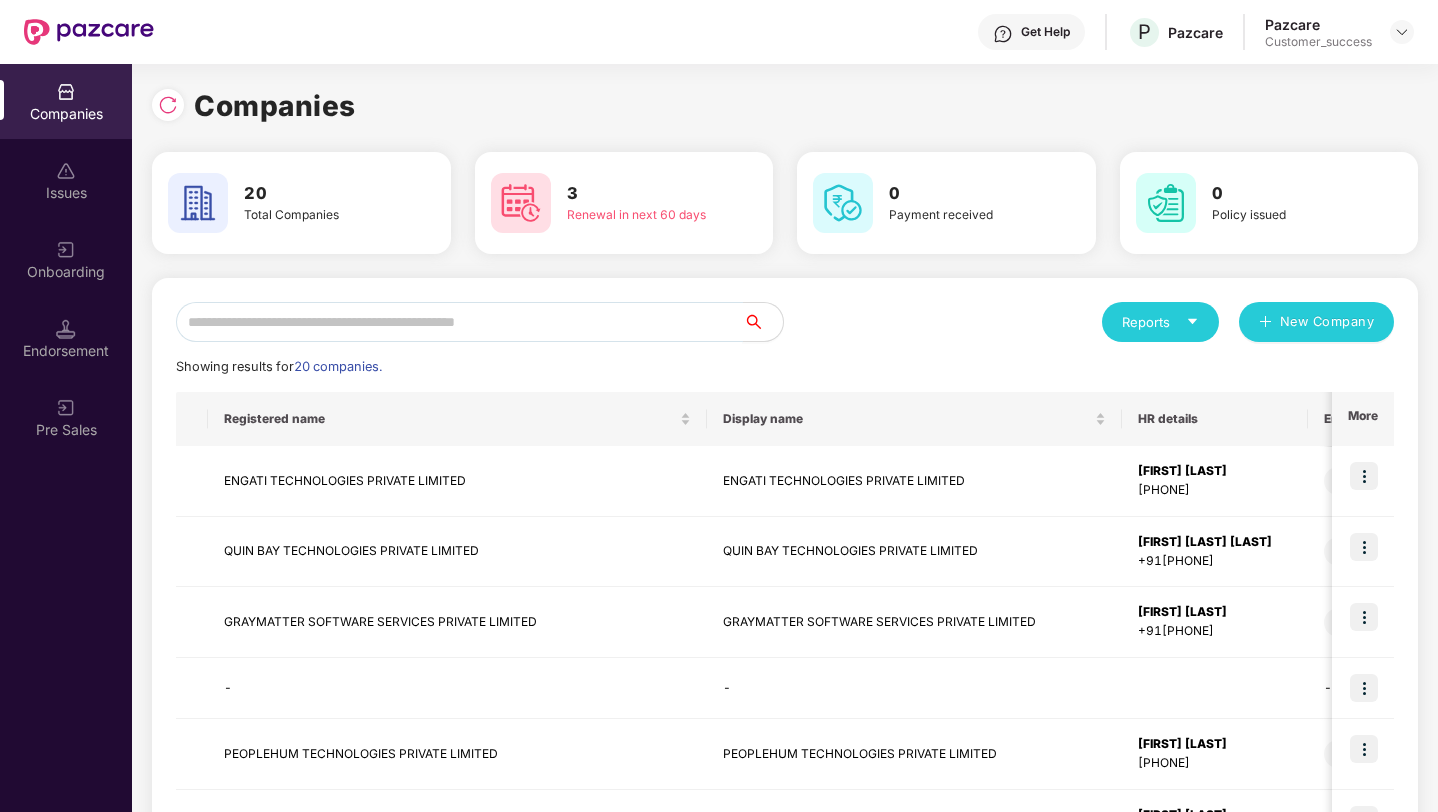 click at bounding box center [459, 322] 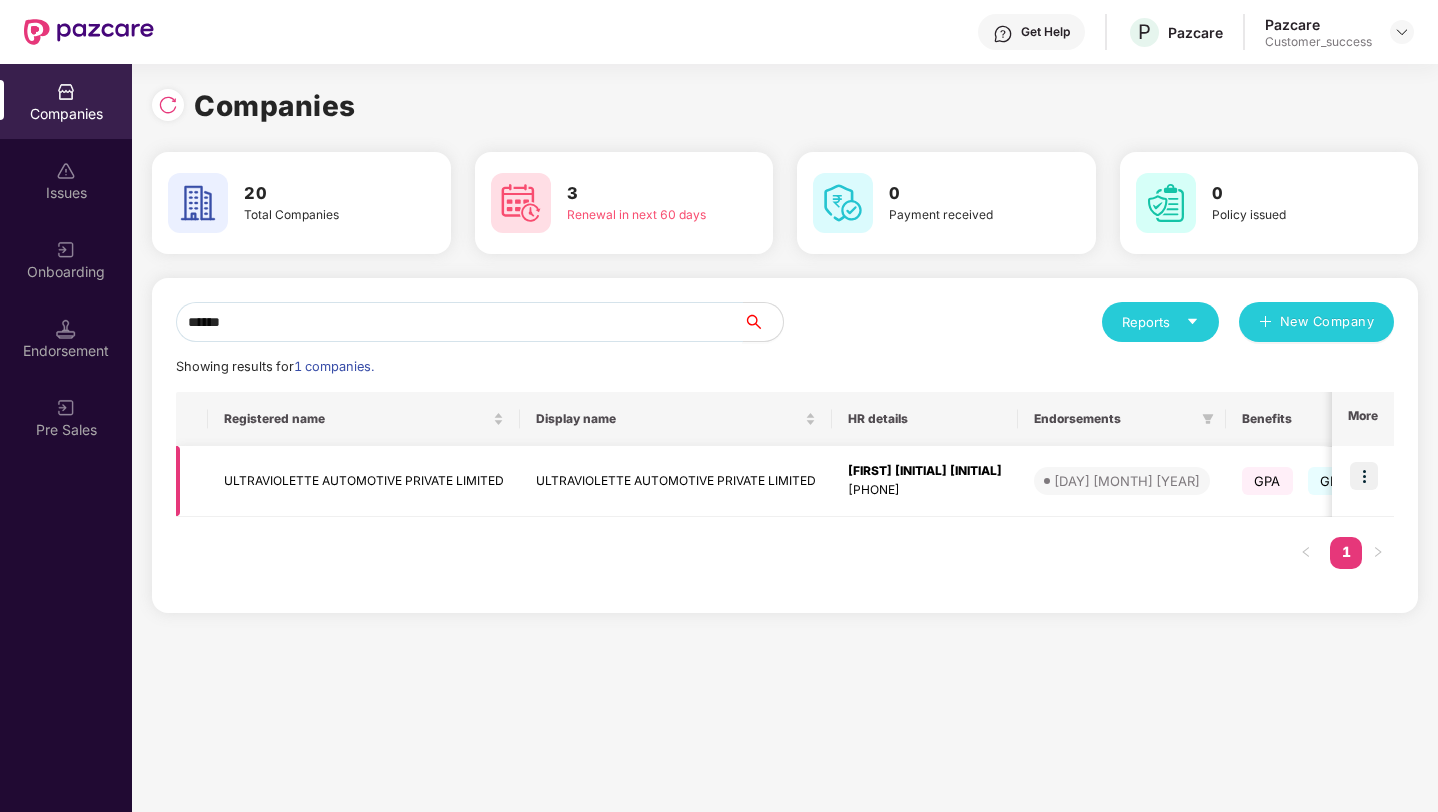 type on "******" 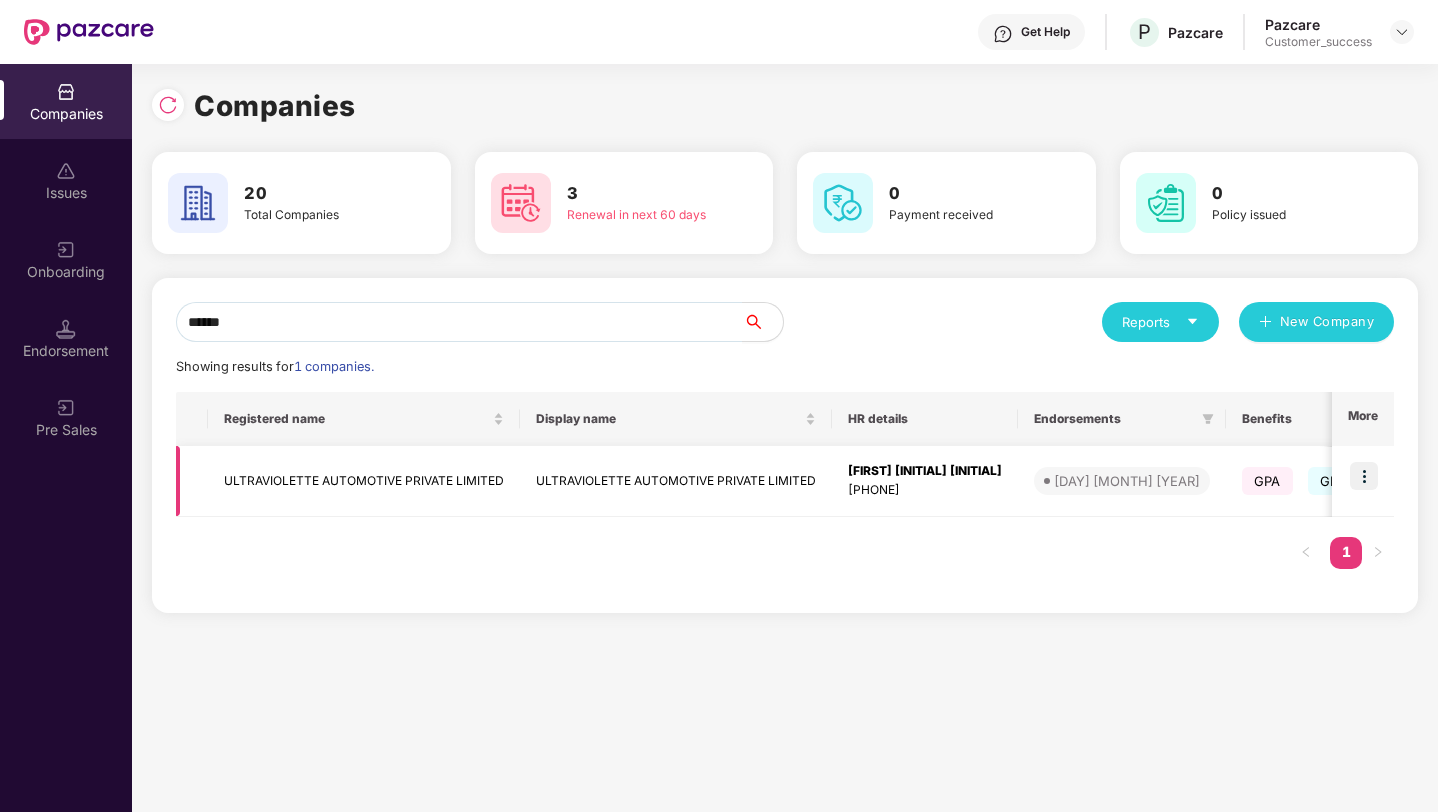 click at bounding box center [1364, 476] 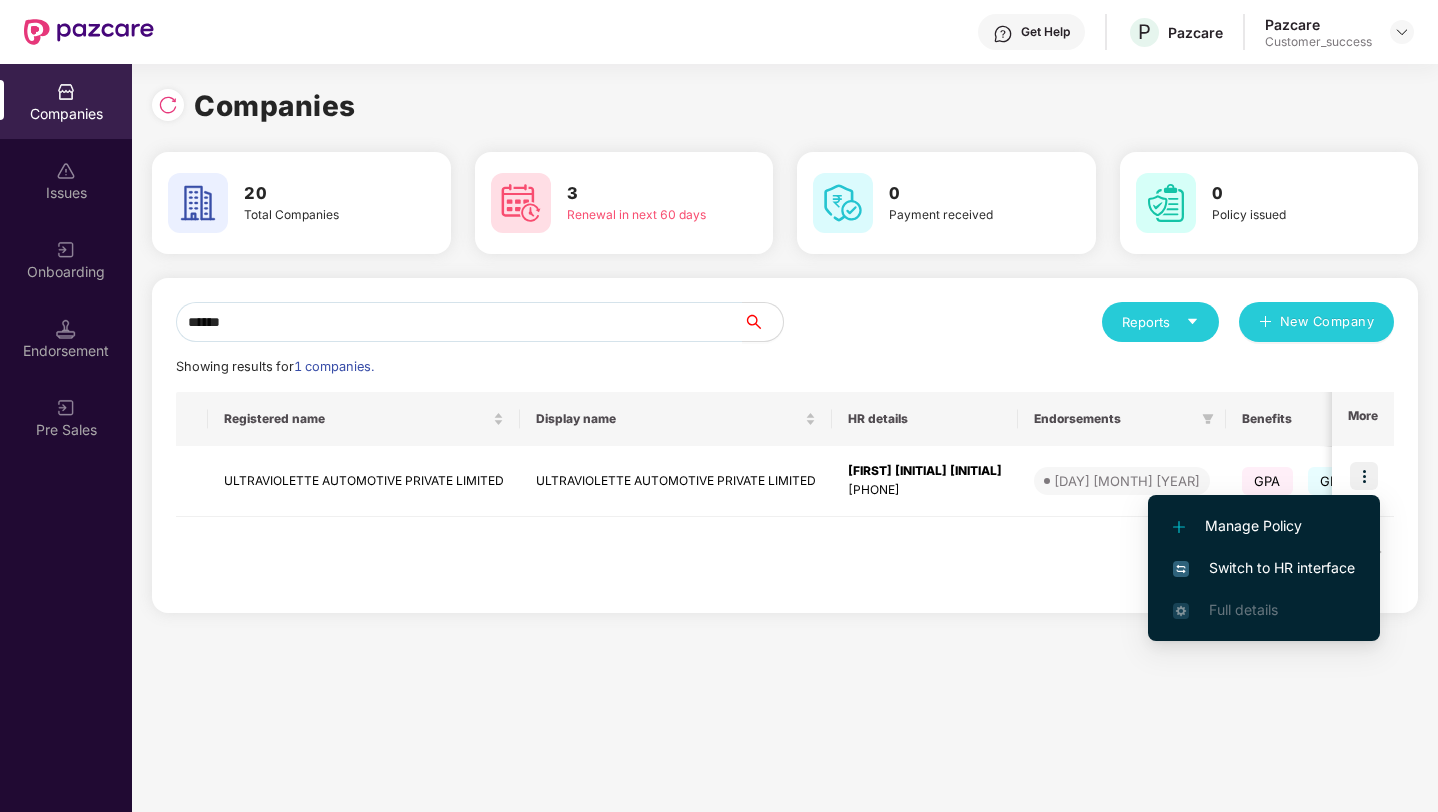 click on "Switch to HR interface" at bounding box center (1264, 568) 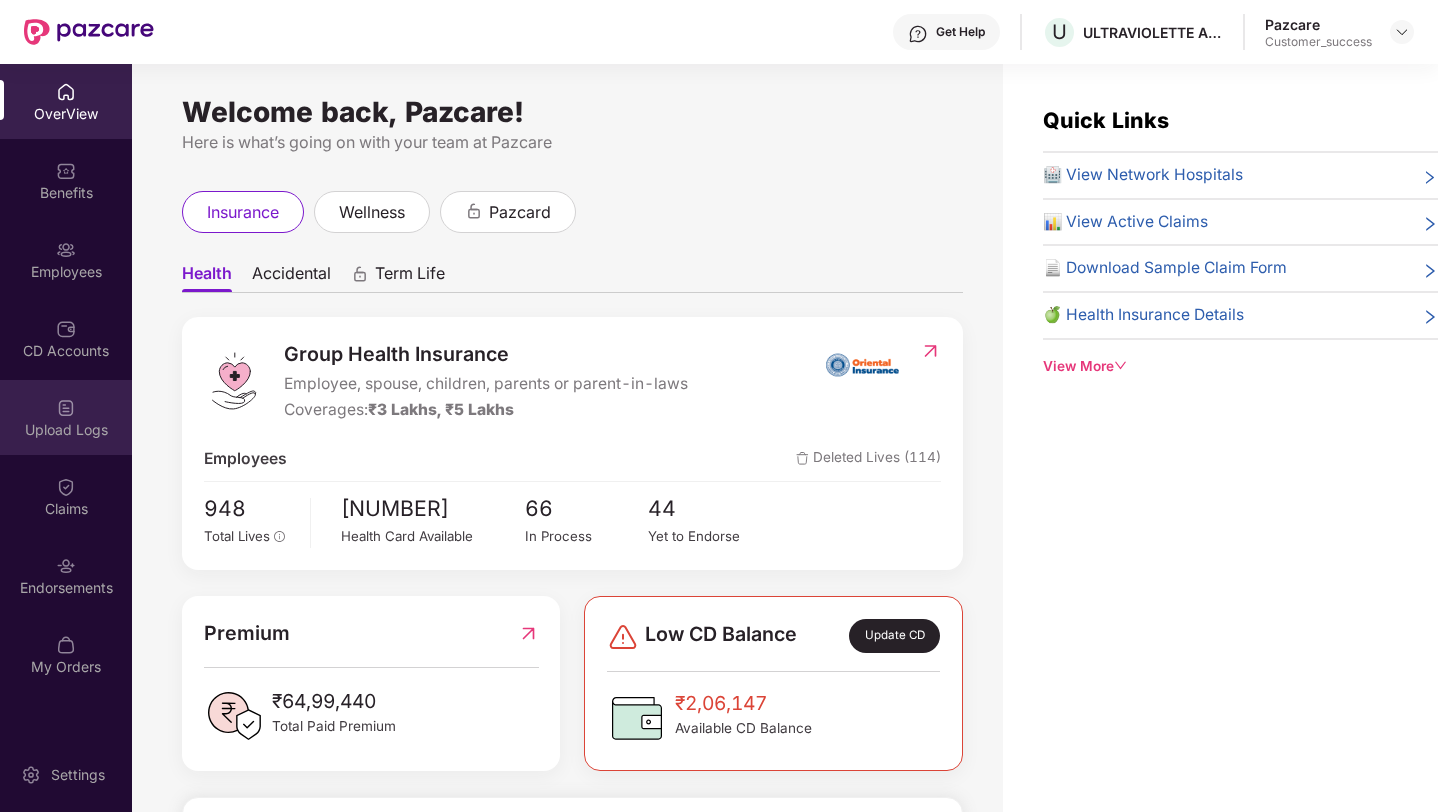 click on "Upload Logs" at bounding box center (66, 430) 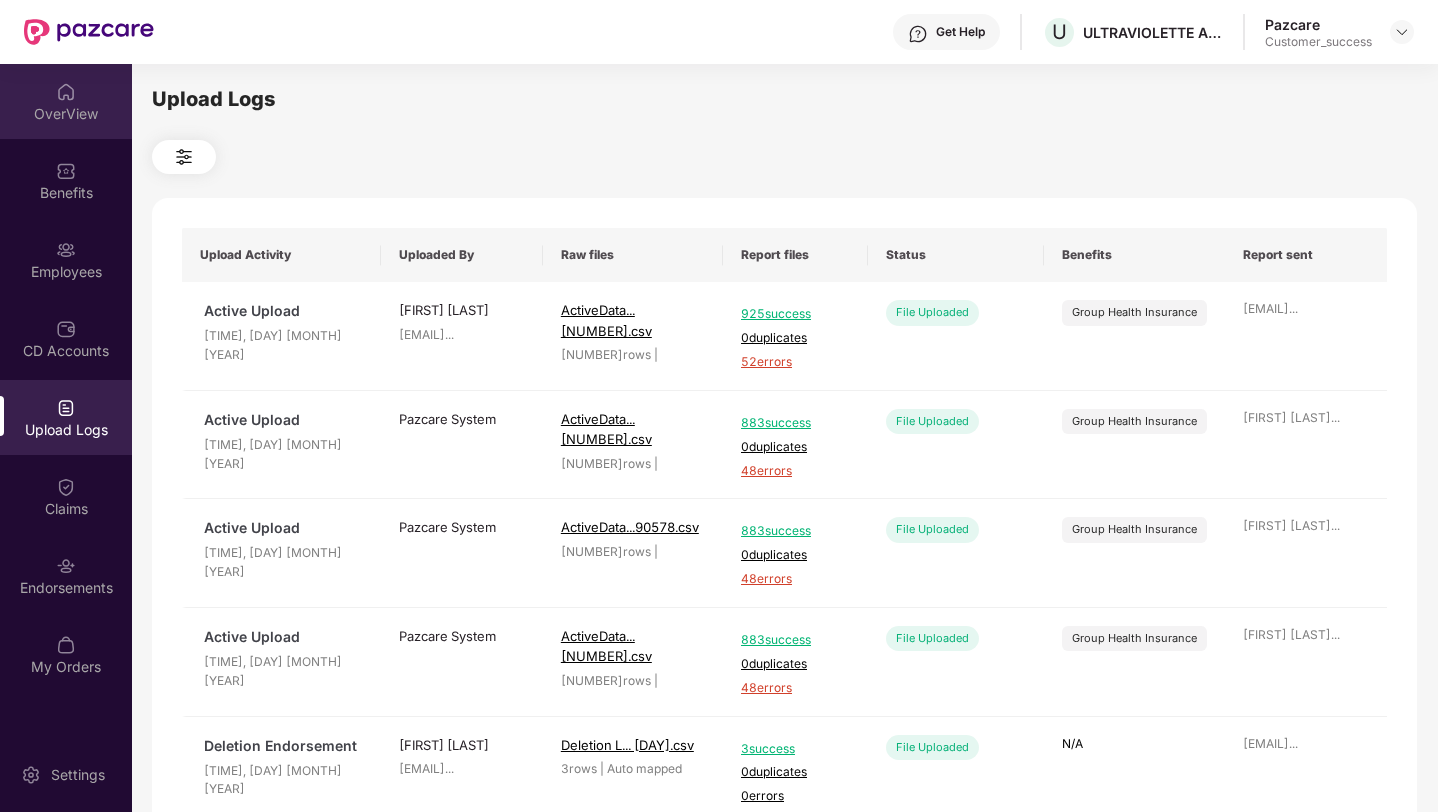 click on "OverView" at bounding box center [66, 114] 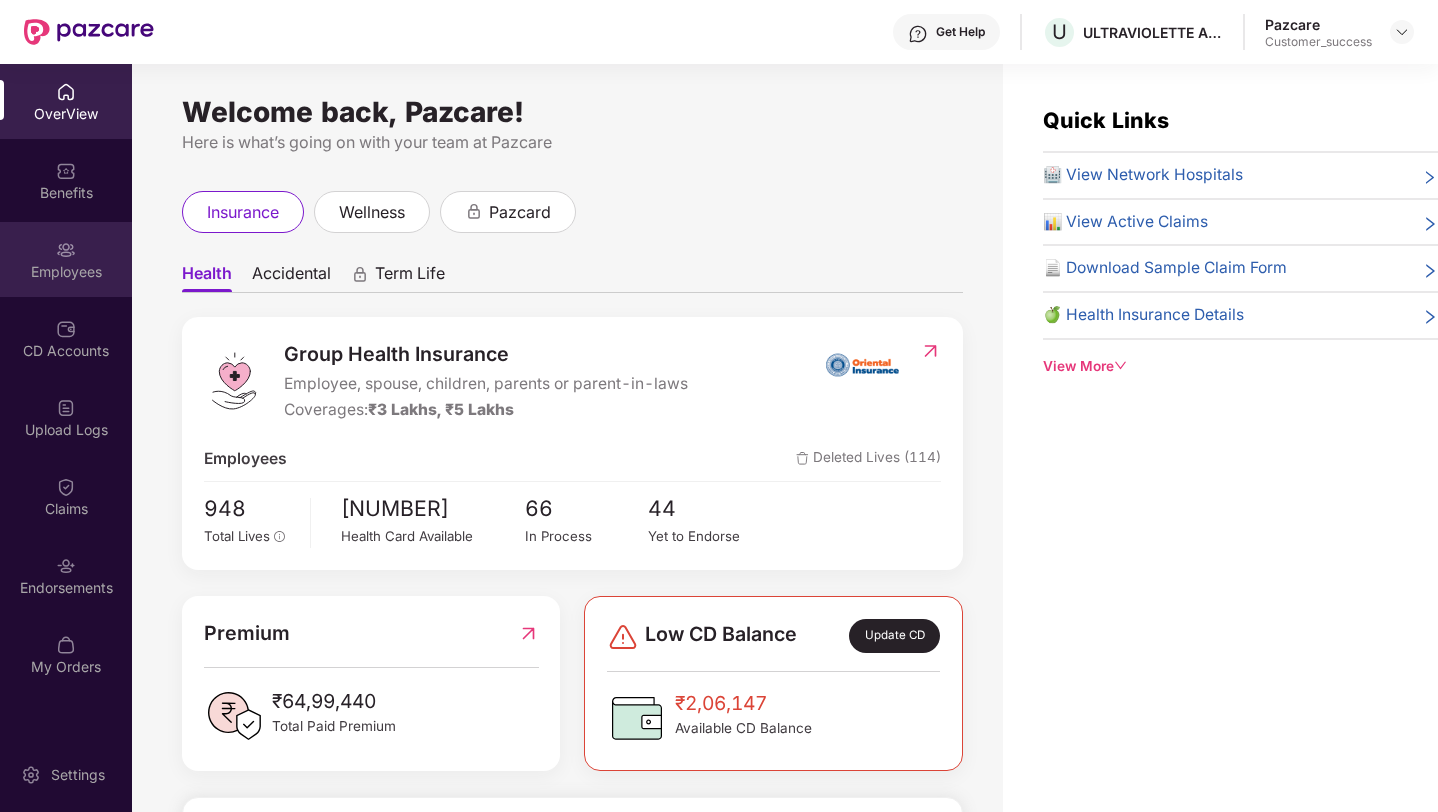 click on "Employees" at bounding box center (66, 259) 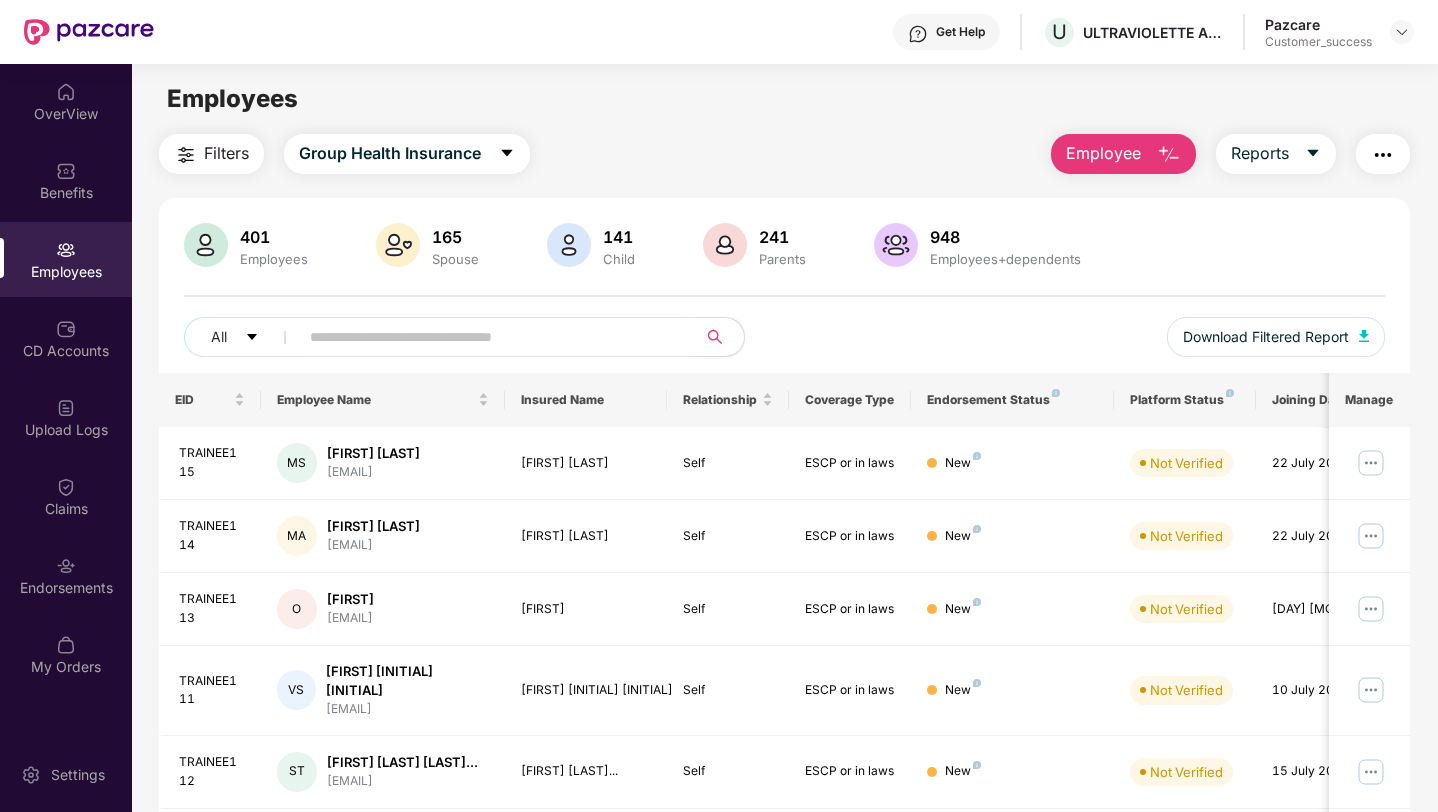 click at bounding box center (489, 337) 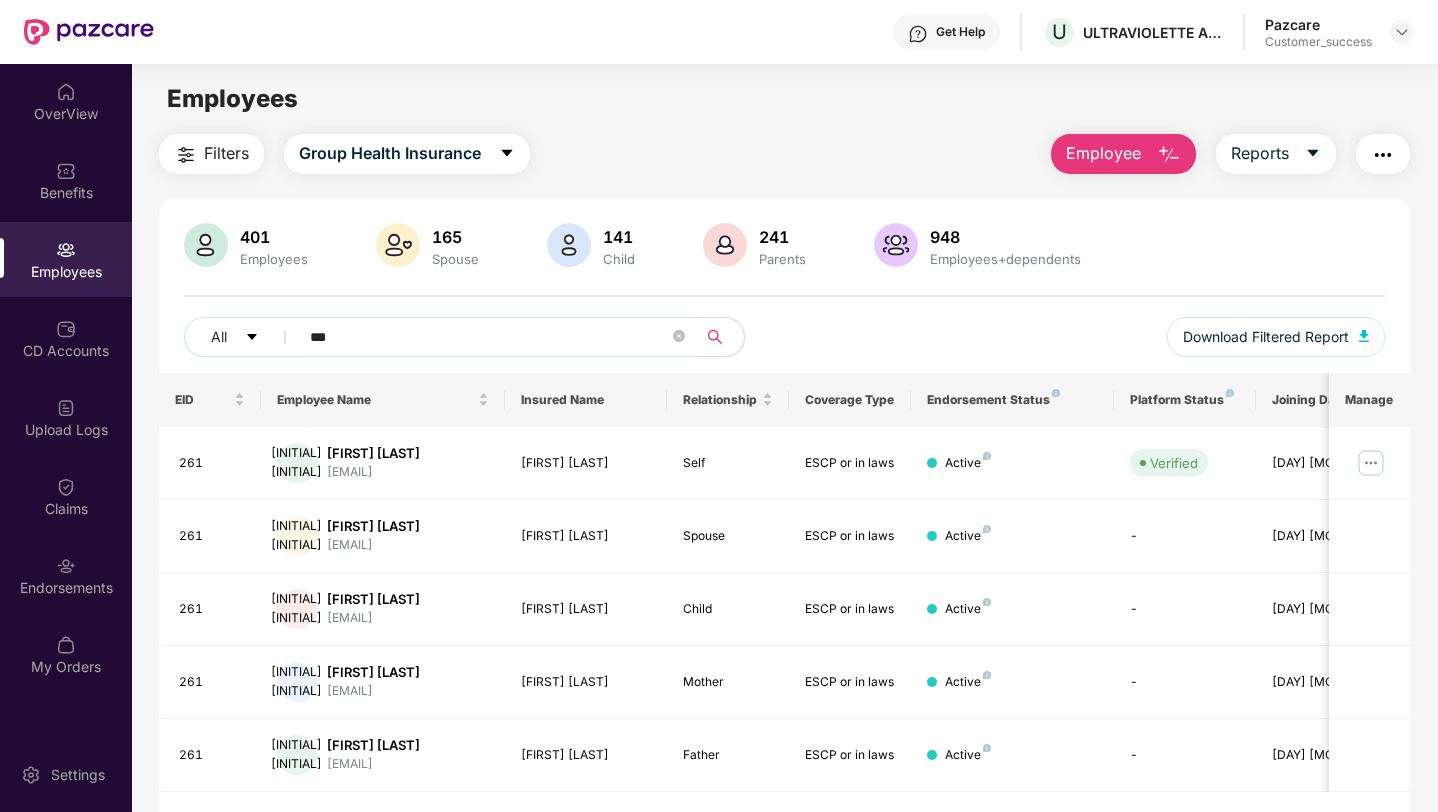 scroll, scrollTop: 64, scrollLeft: 0, axis: vertical 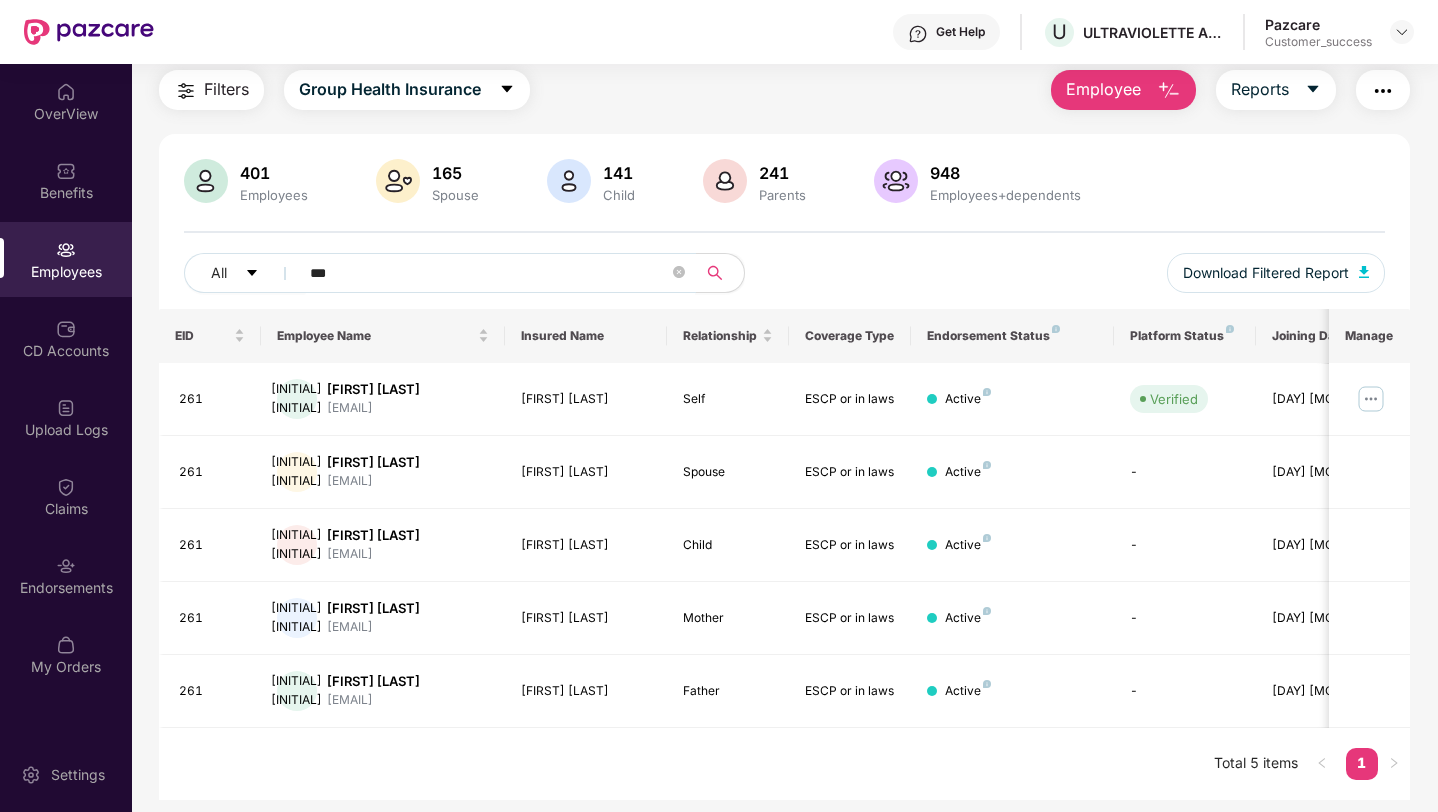 click on "***" at bounding box center [489, 273] 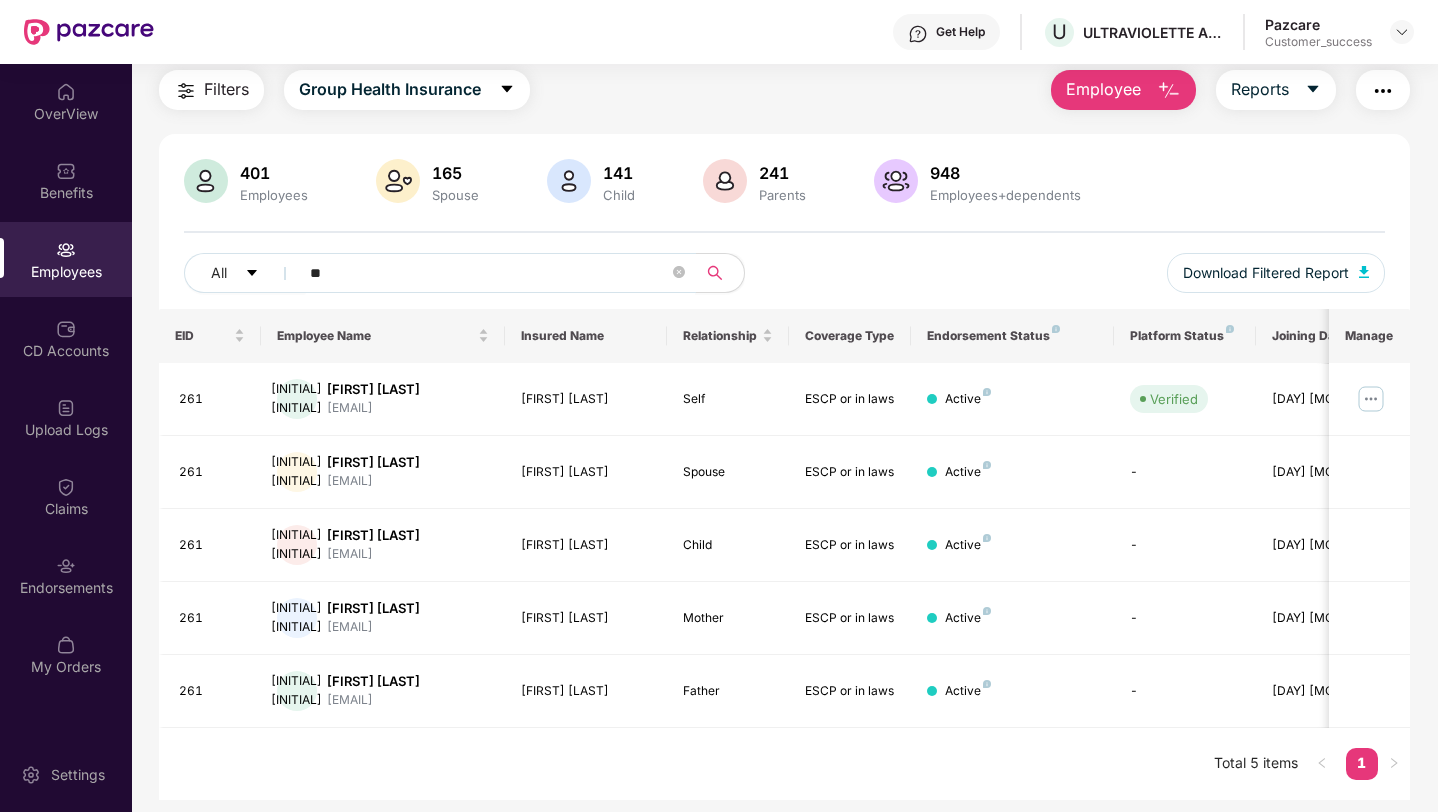 type on "*" 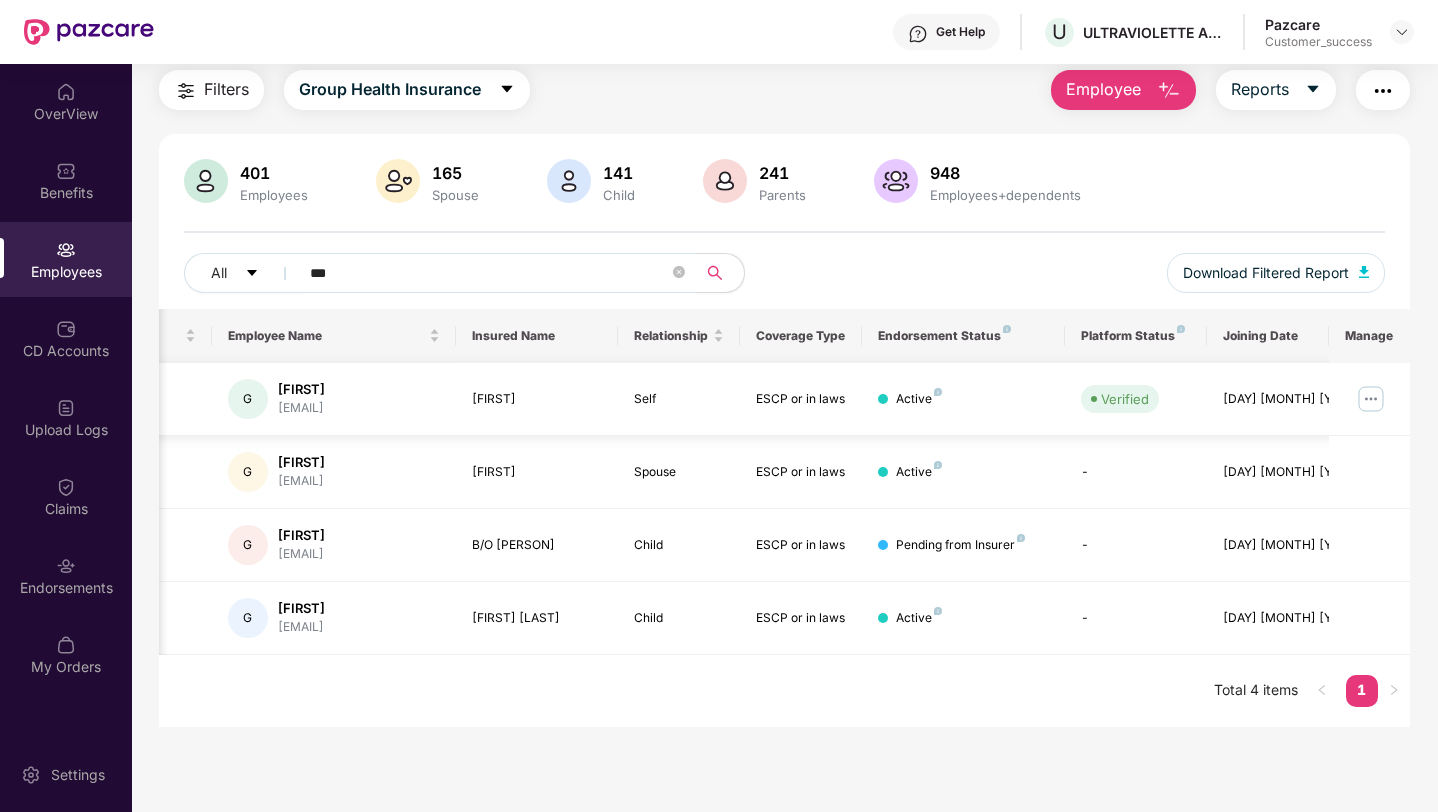 scroll, scrollTop: 0, scrollLeft: 0, axis: both 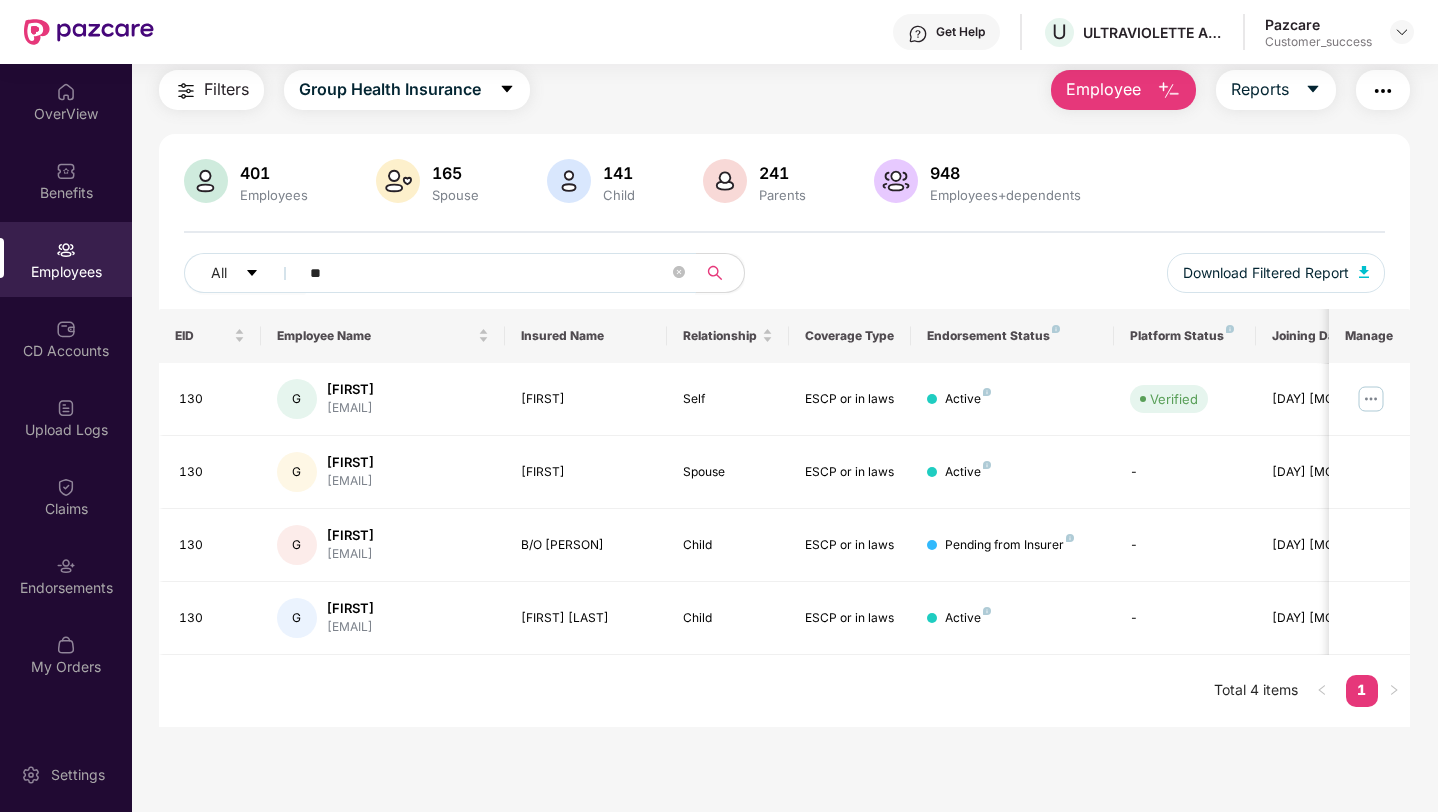 type on "*" 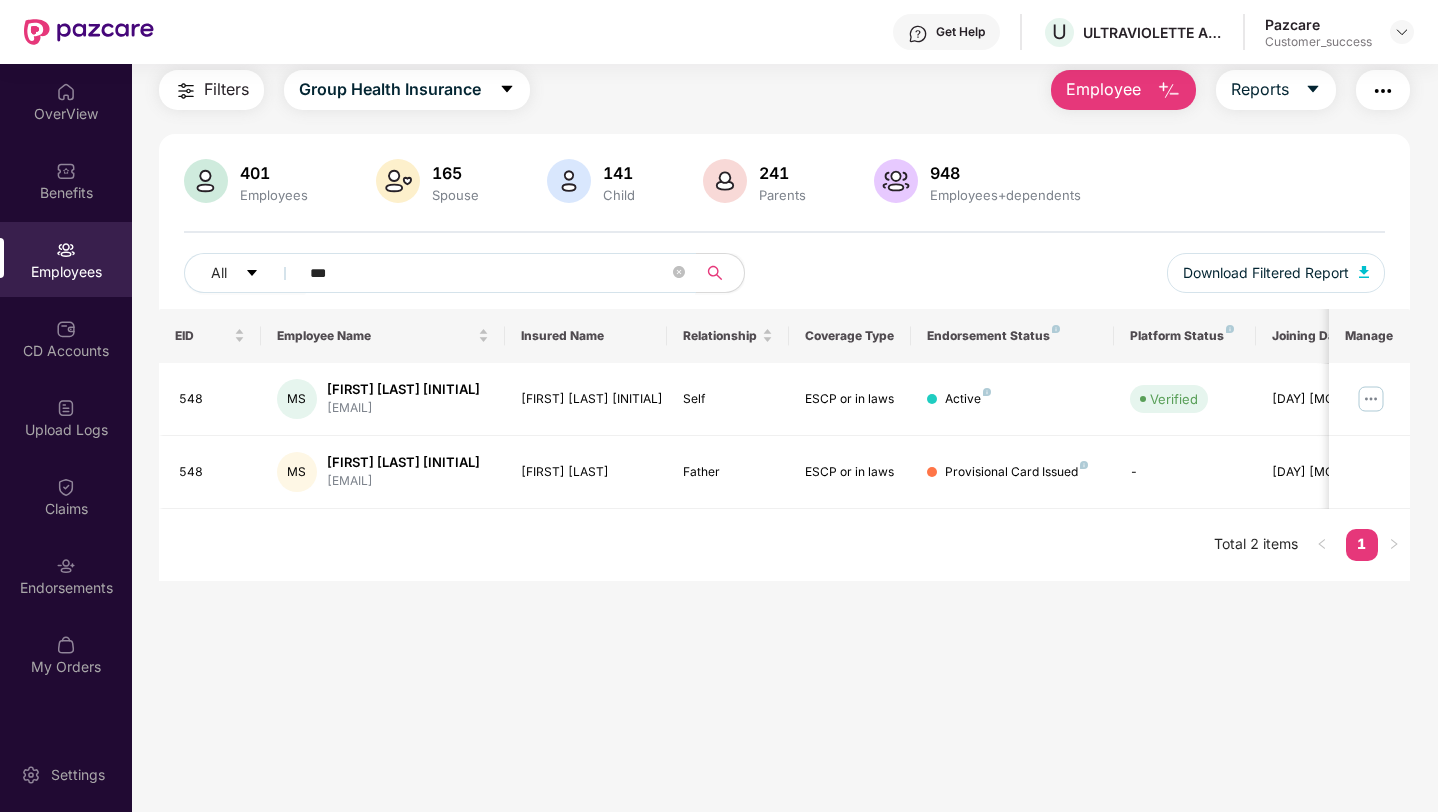 click on "***" at bounding box center (489, 273) 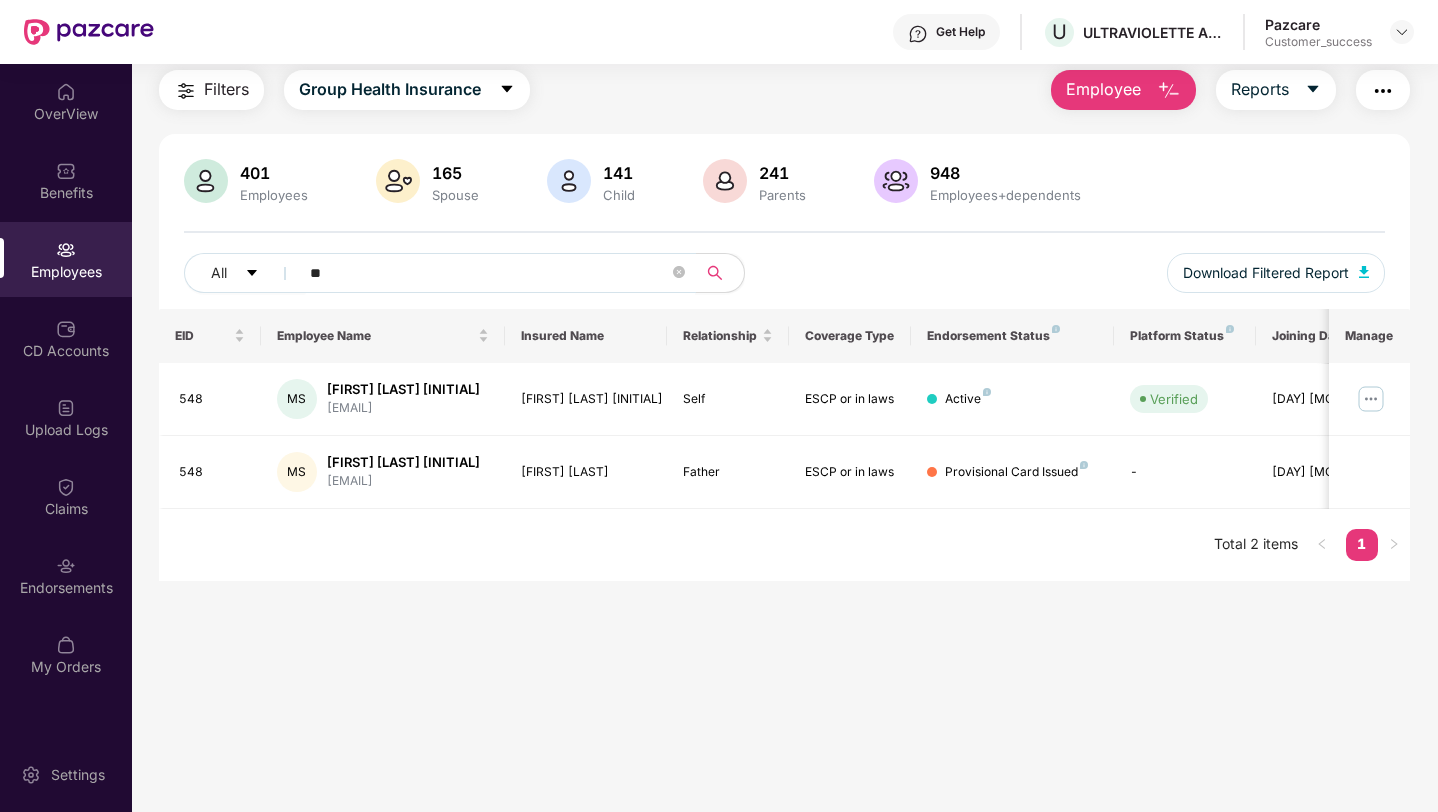 type on "*" 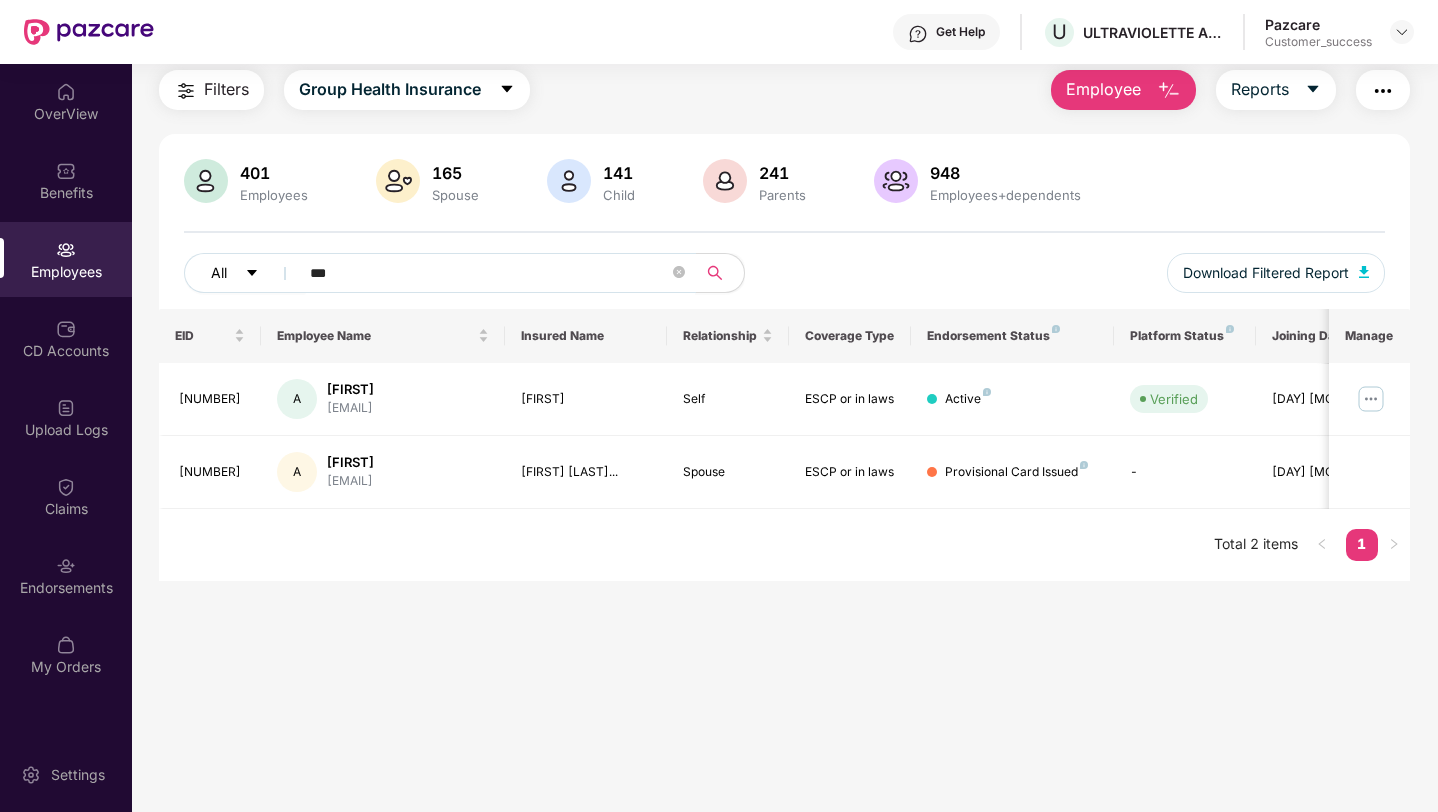 drag, startPoint x: 405, startPoint y: 270, endPoint x: 270, endPoint y: 270, distance: 135 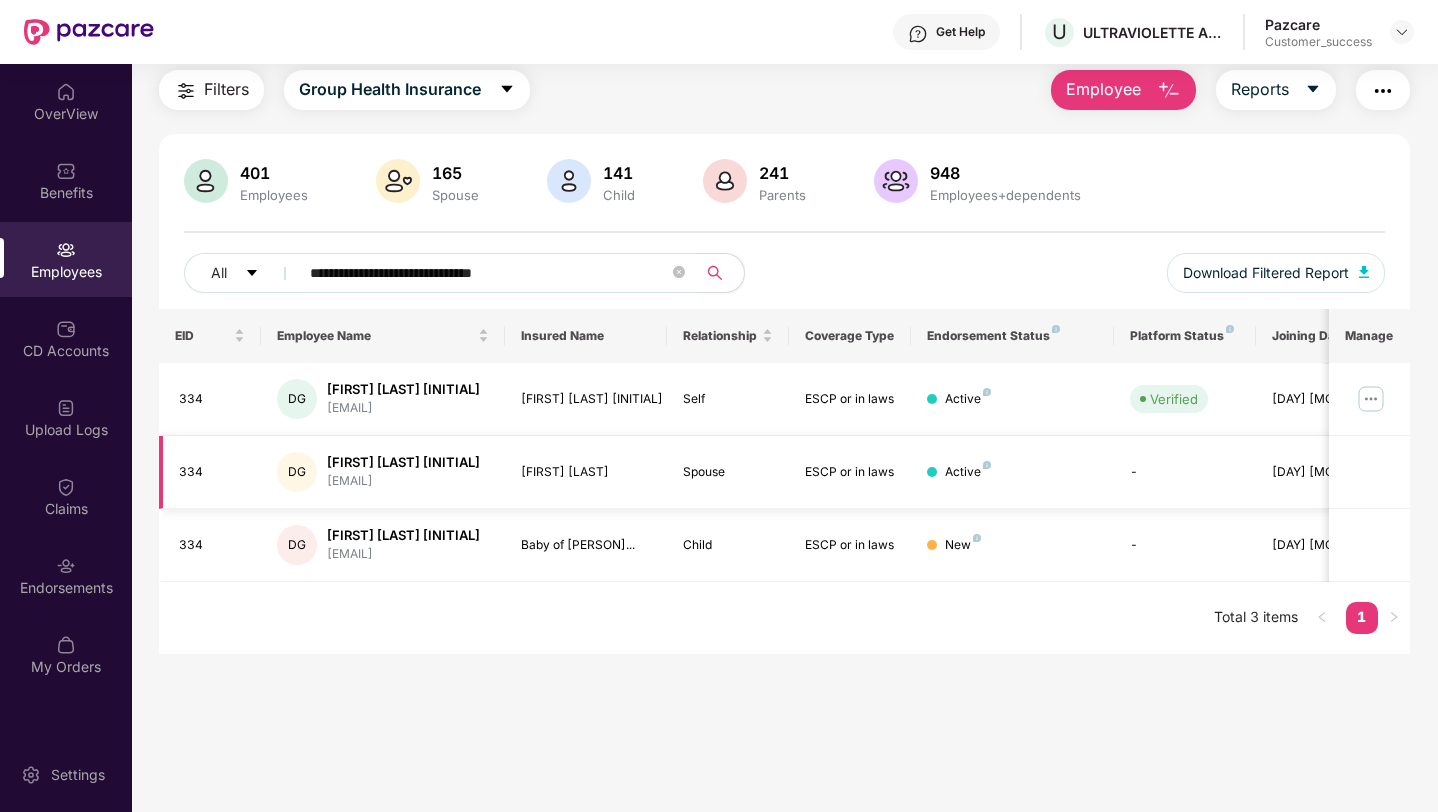 type on "**********" 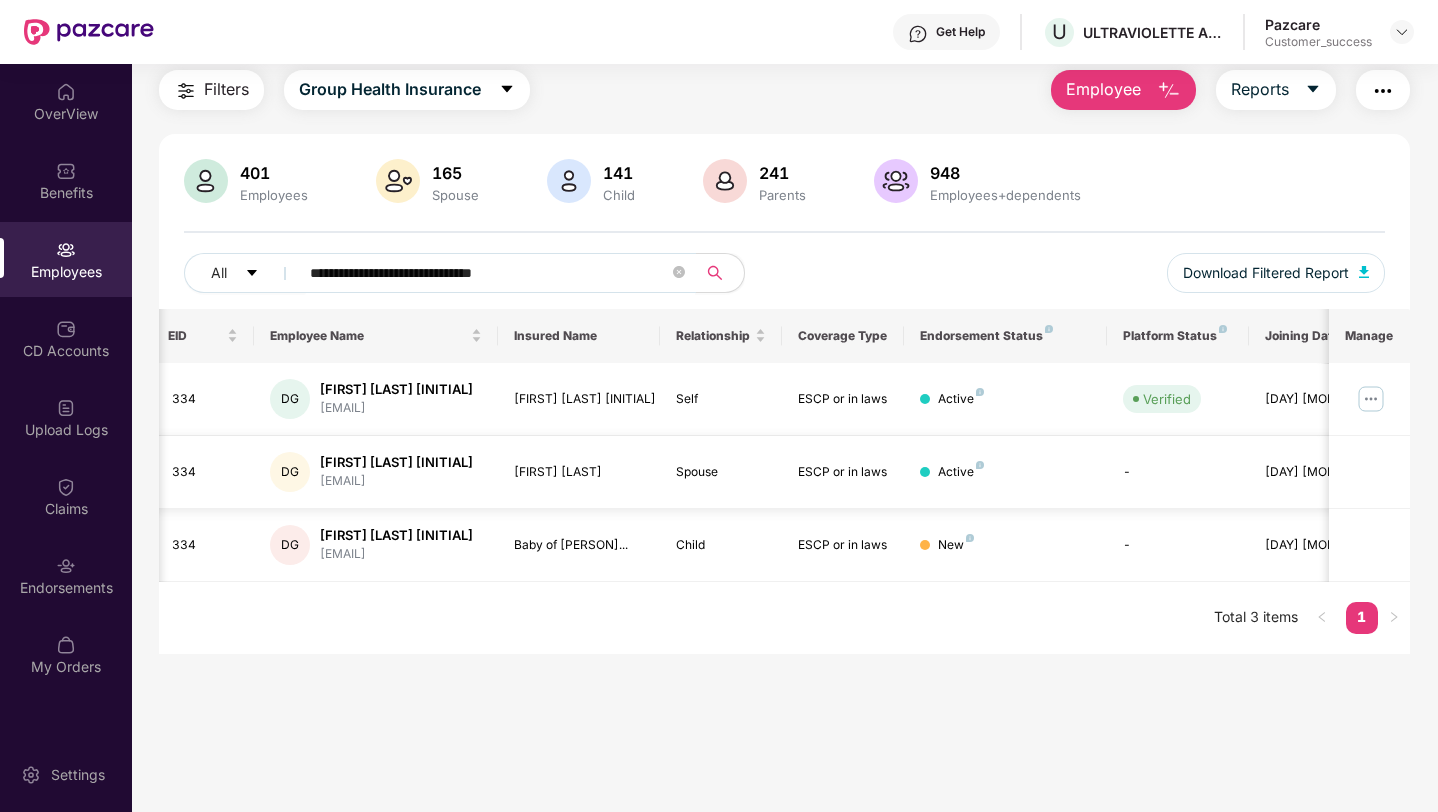 scroll, scrollTop: 0, scrollLeft: 6, axis: horizontal 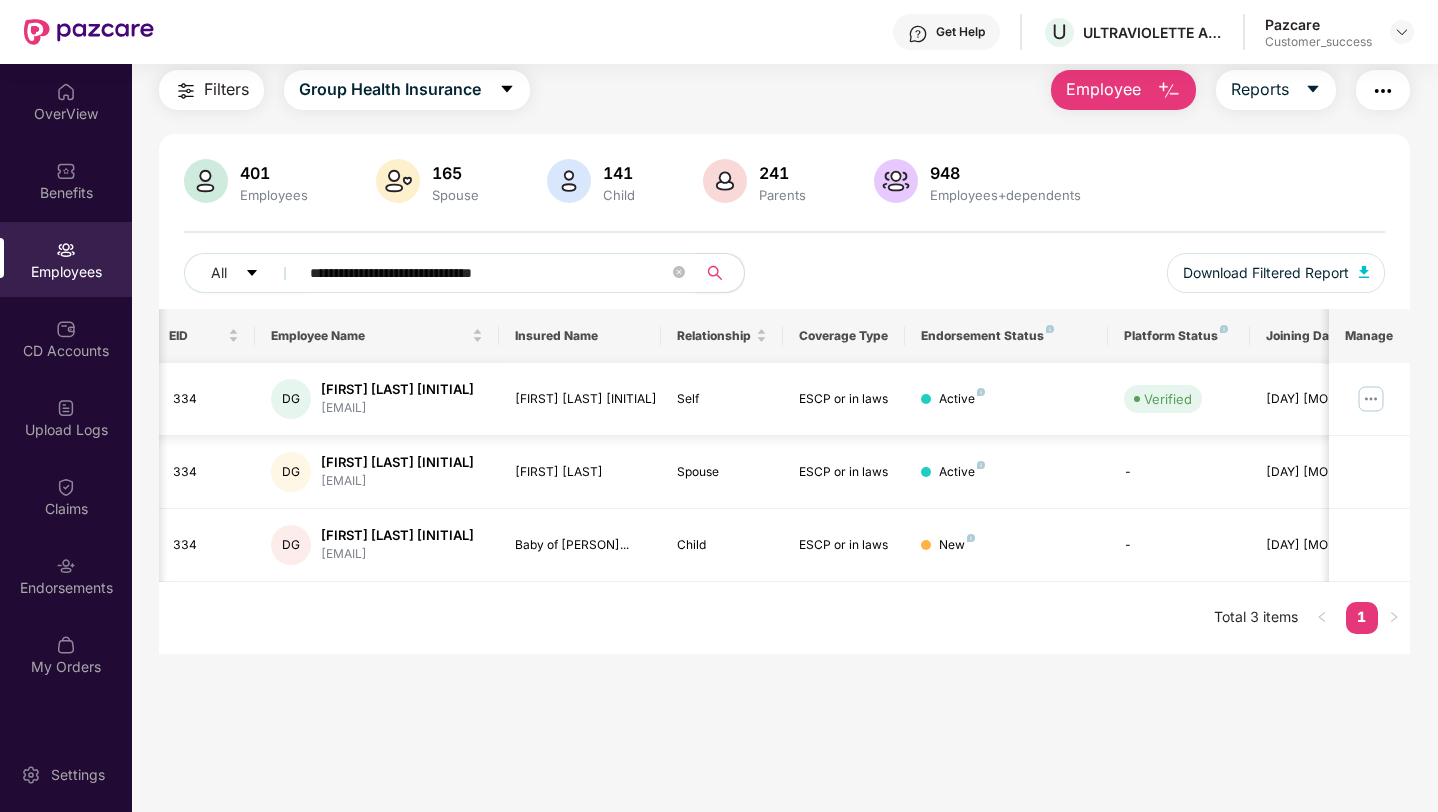 click at bounding box center (1371, 399) 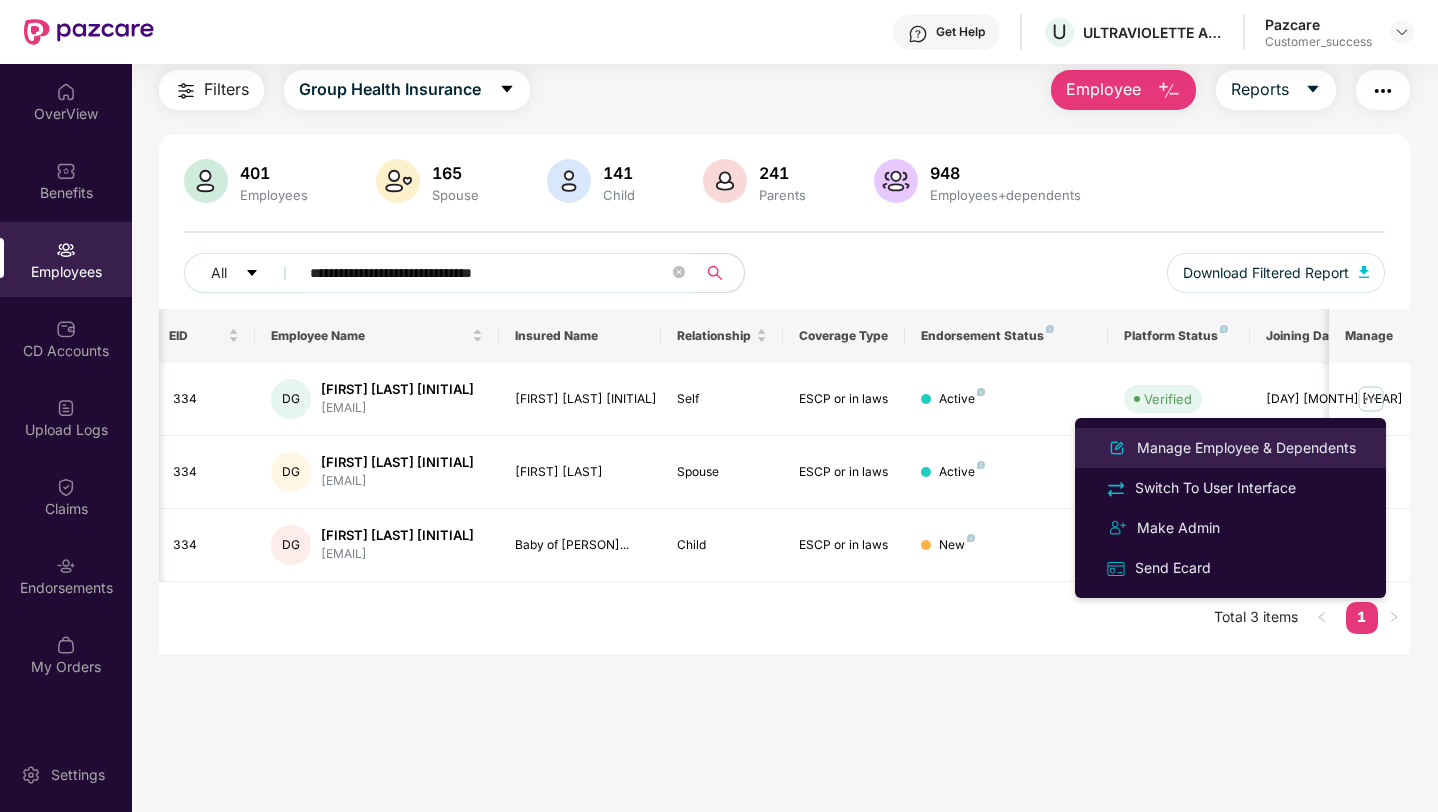 click on "Manage Employee & Dependents" at bounding box center [1246, 448] 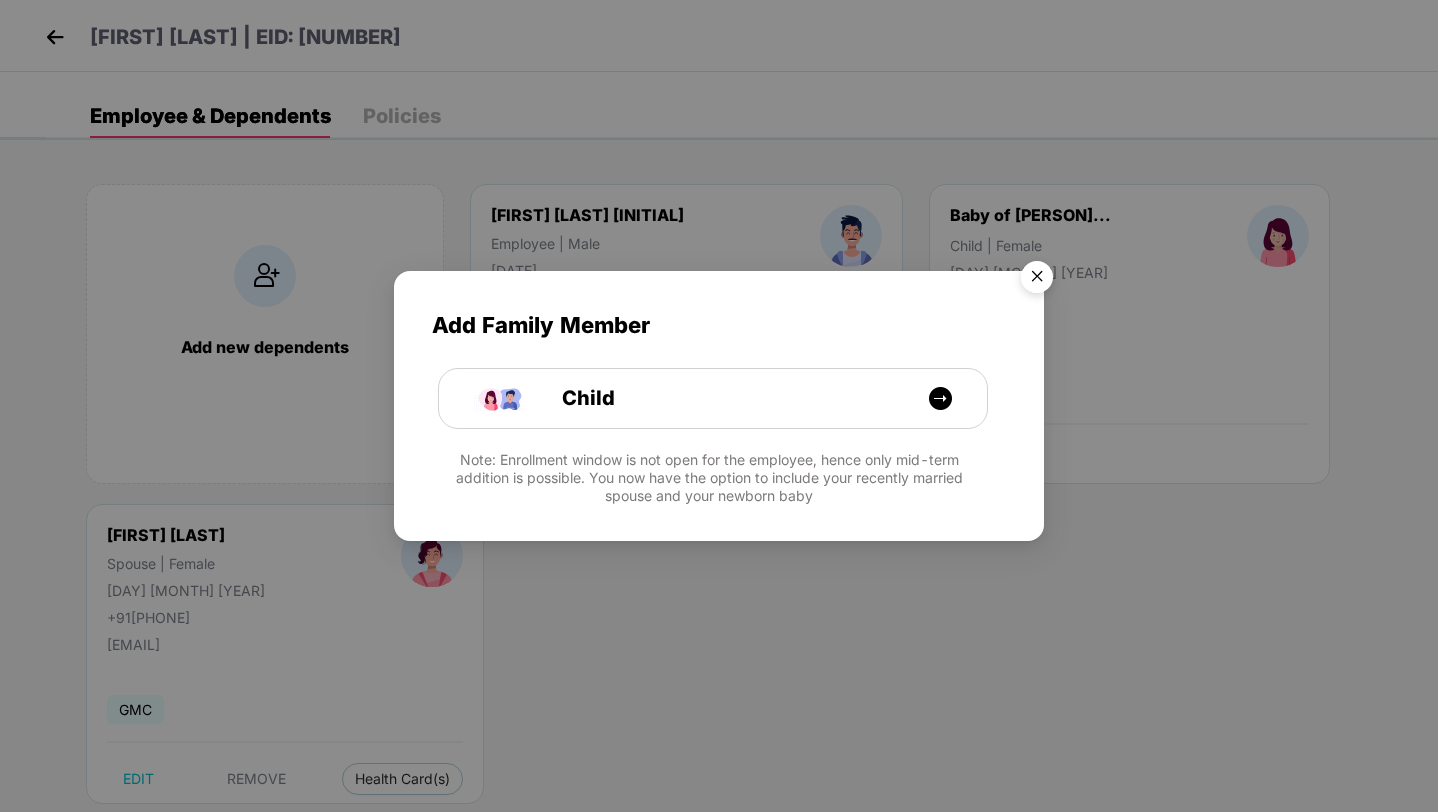 click at bounding box center (1037, 280) 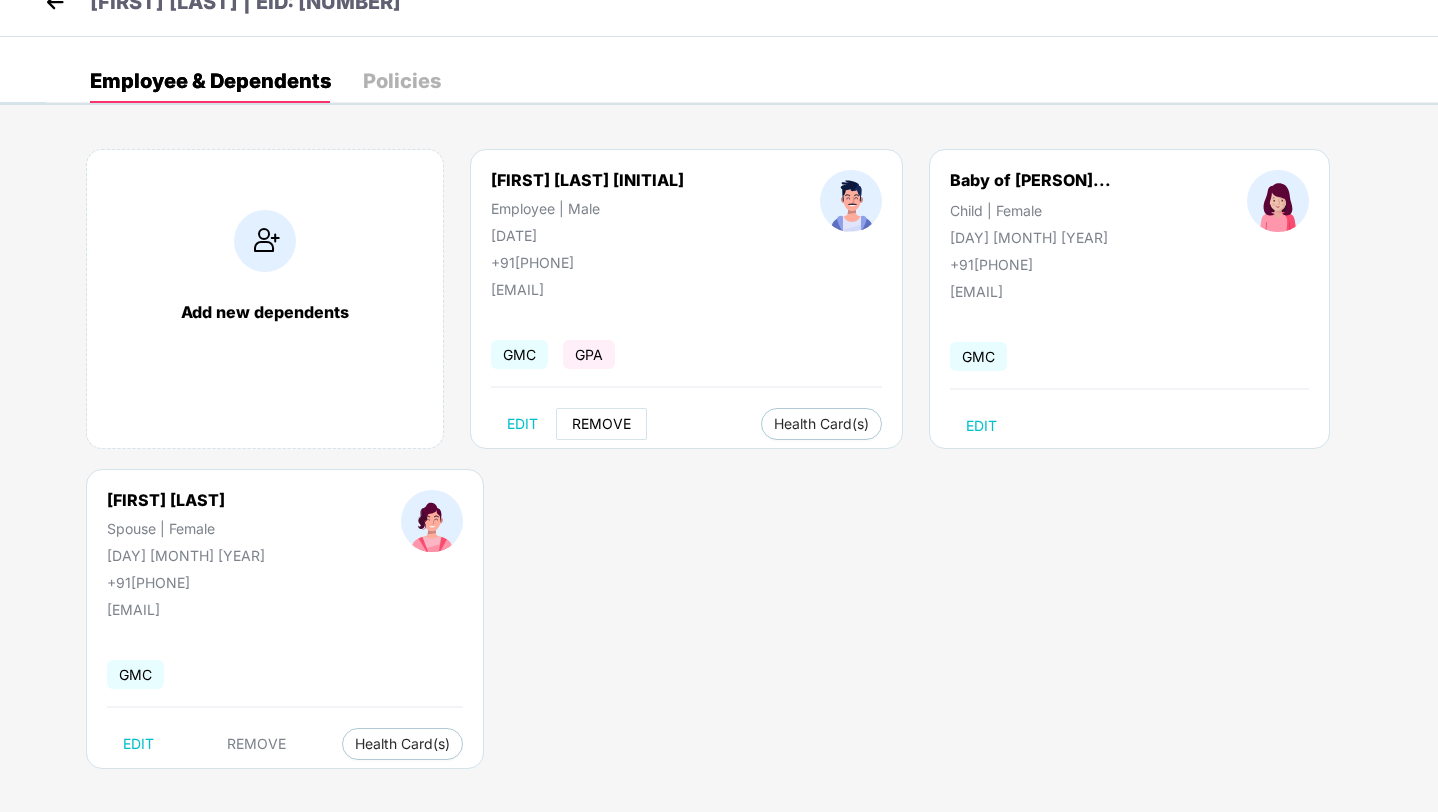 scroll, scrollTop: 31, scrollLeft: 0, axis: vertical 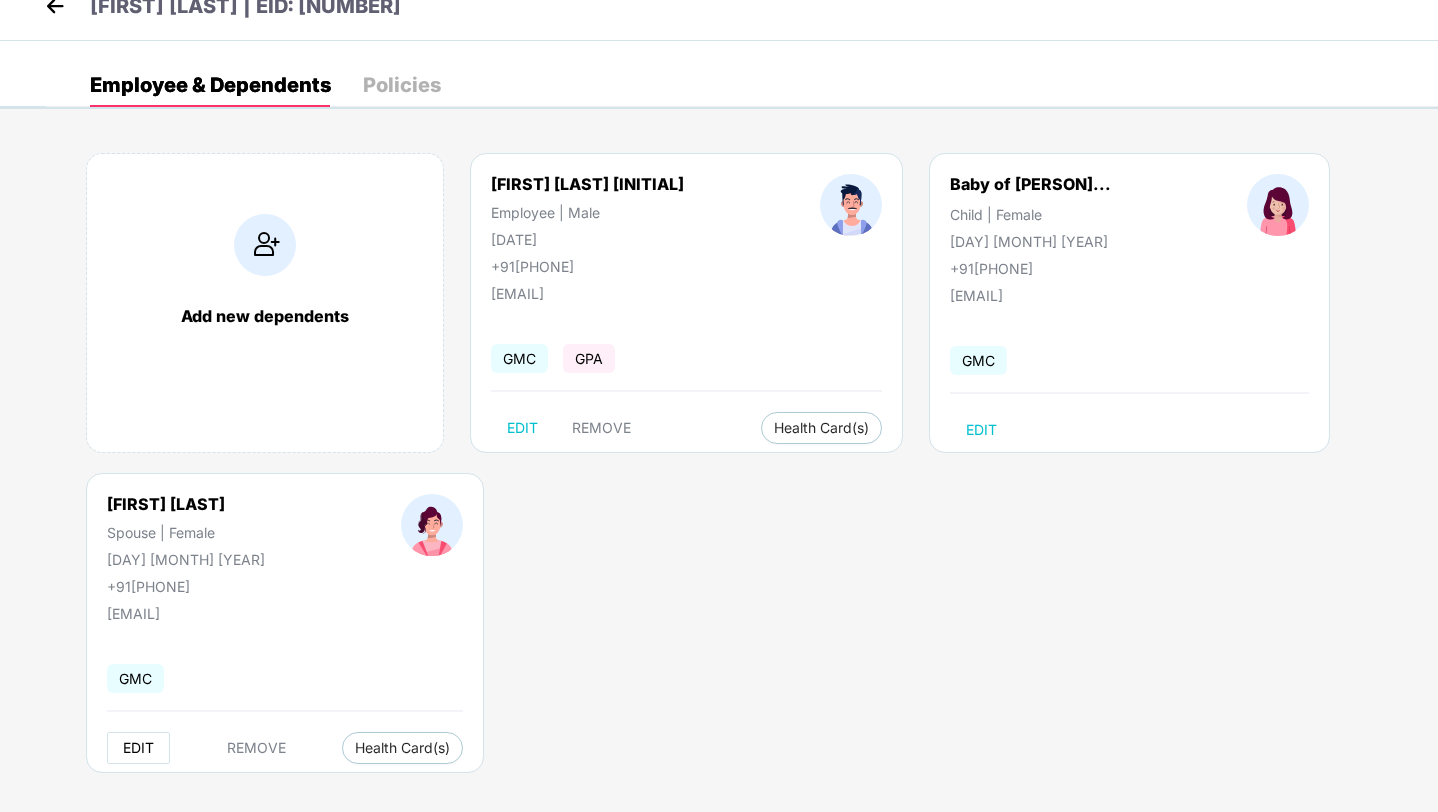 click on "EDIT" at bounding box center (138, 748) 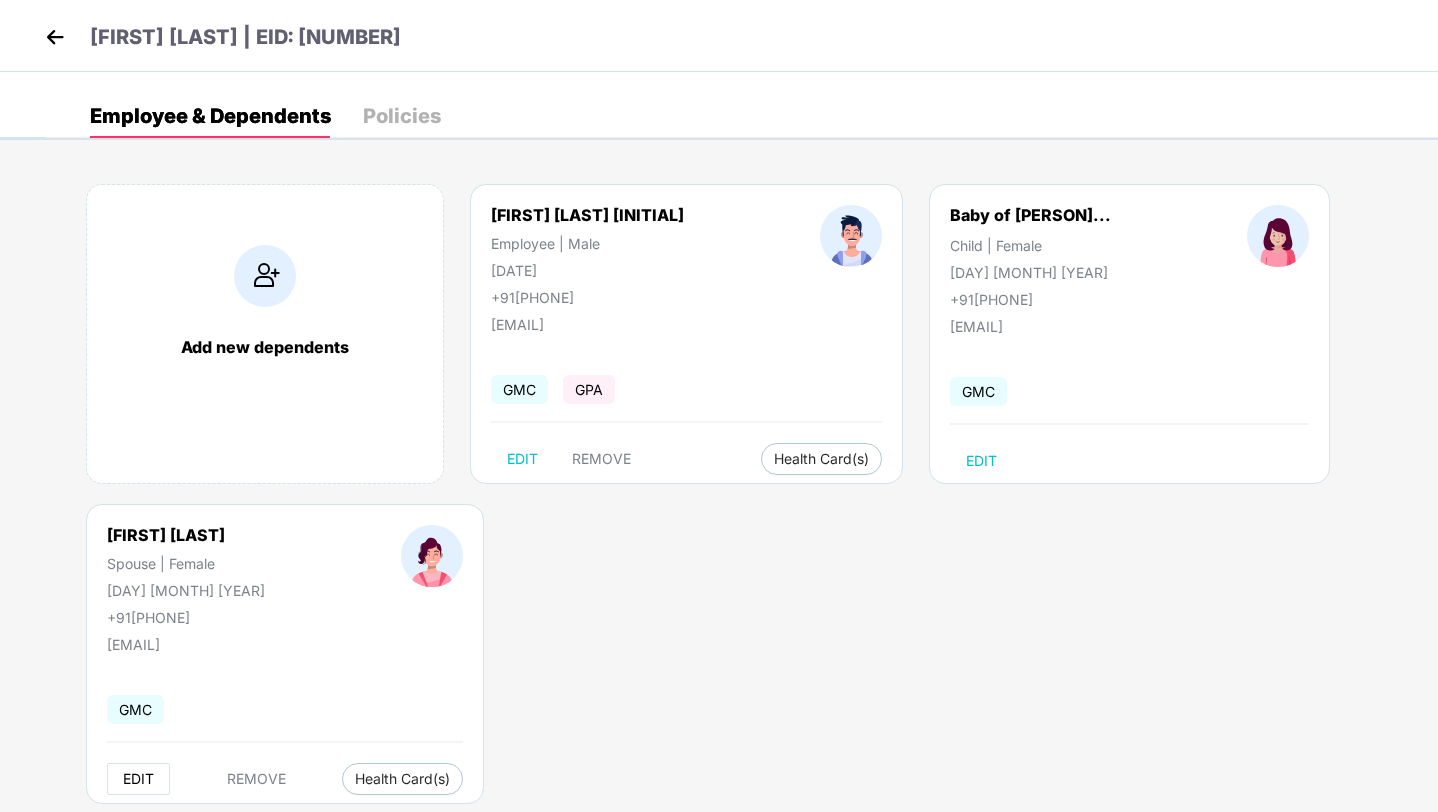 select on "******" 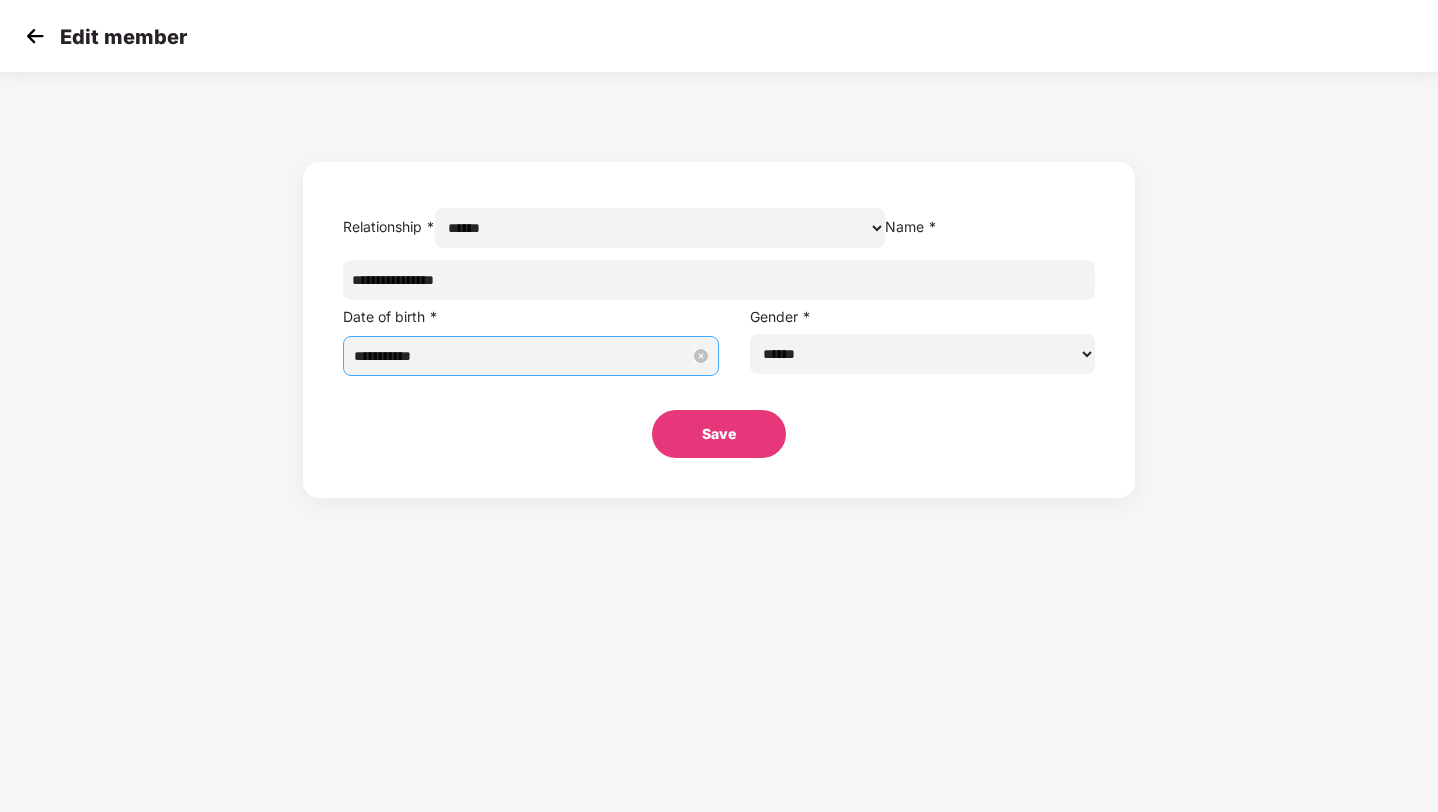 click on "**********" at bounding box center [531, 356] 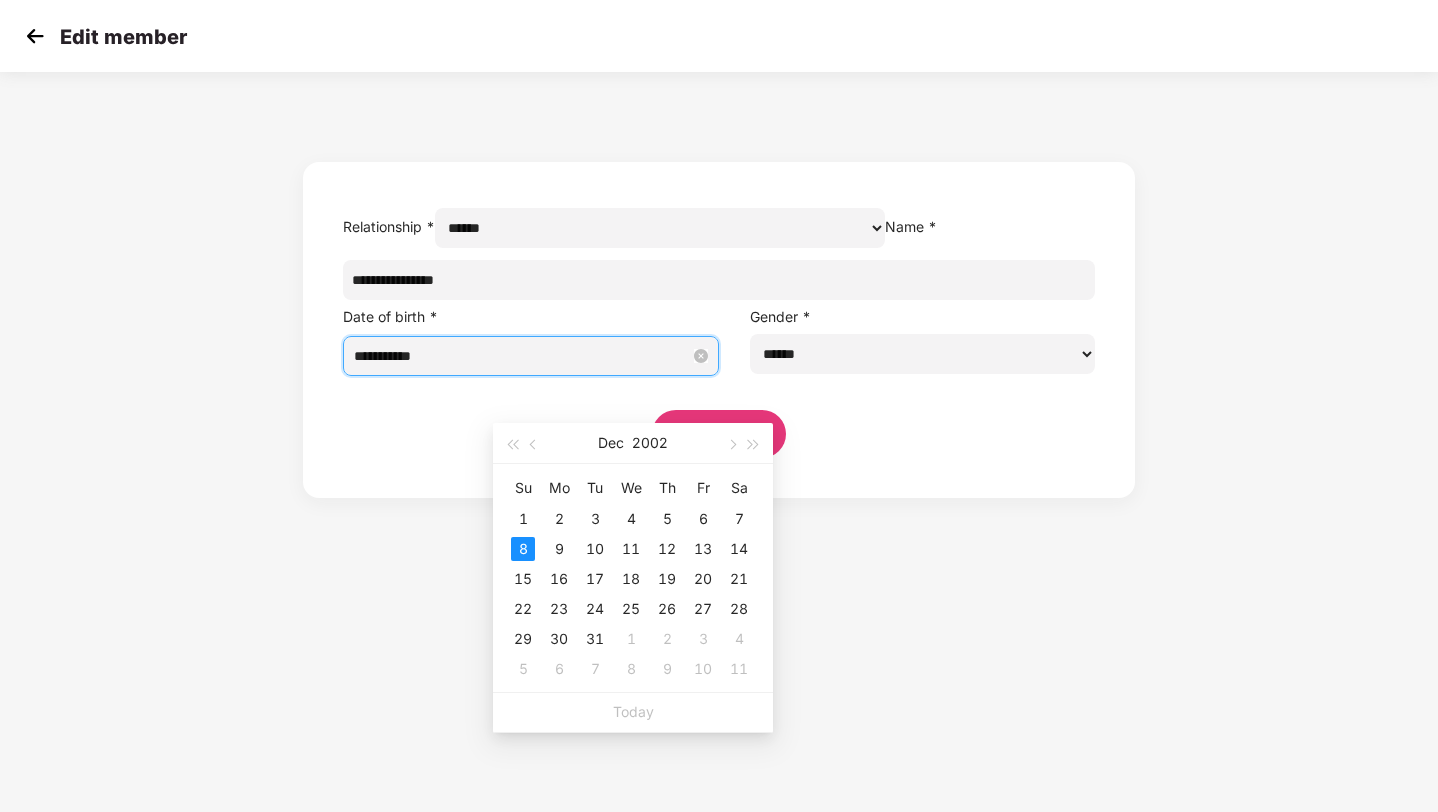 click on "**********" at bounding box center [522, 356] 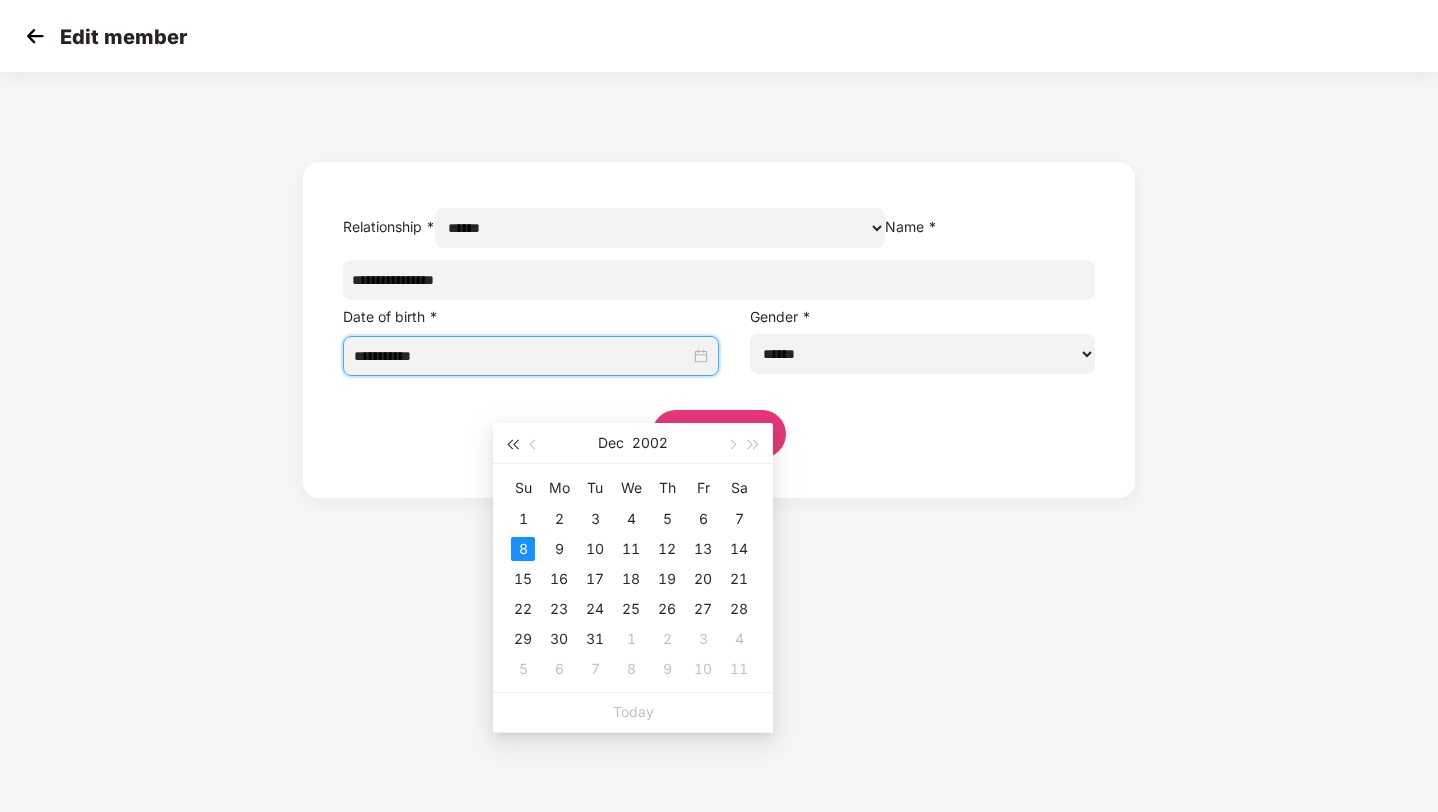 click at bounding box center (512, 443) 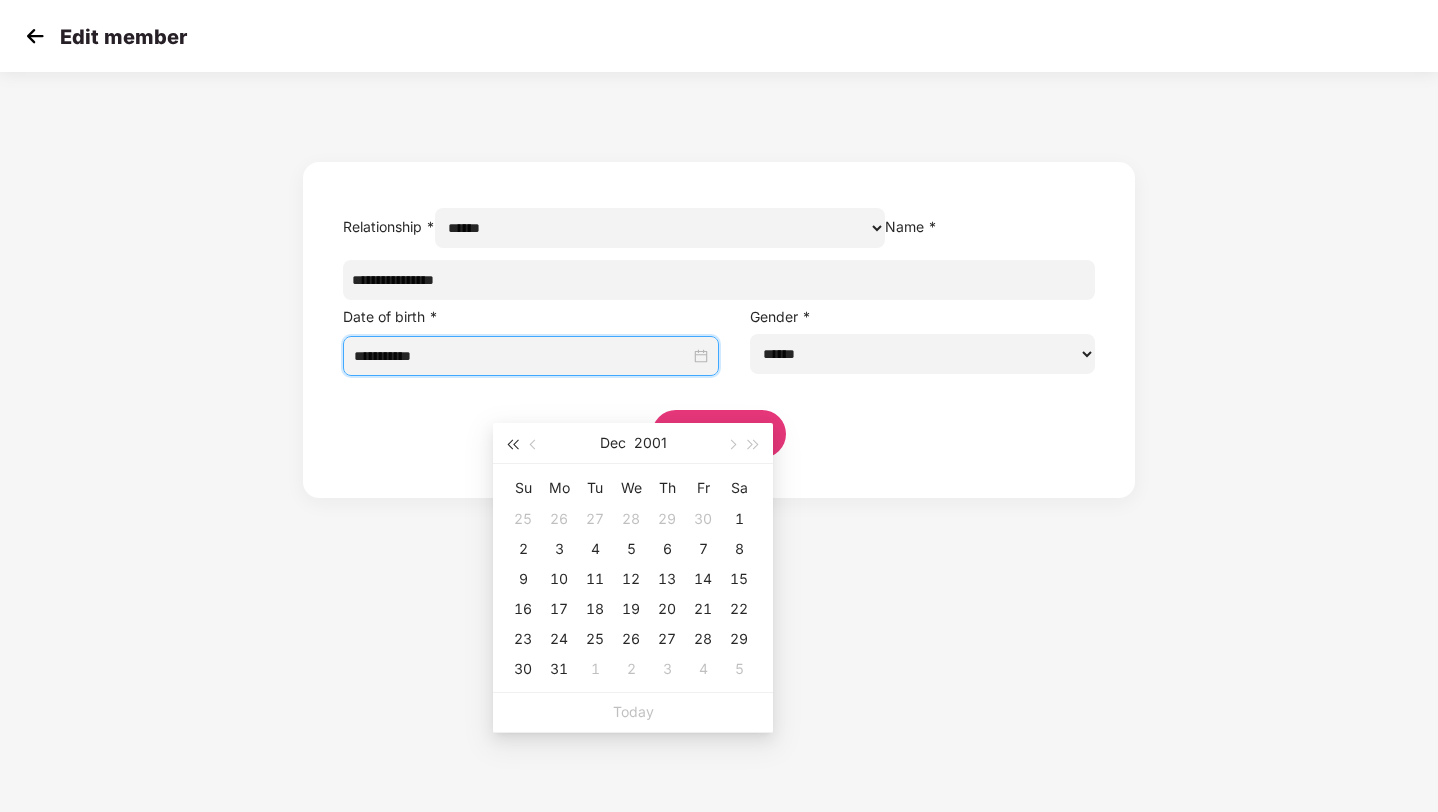 click at bounding box center [512, 443] 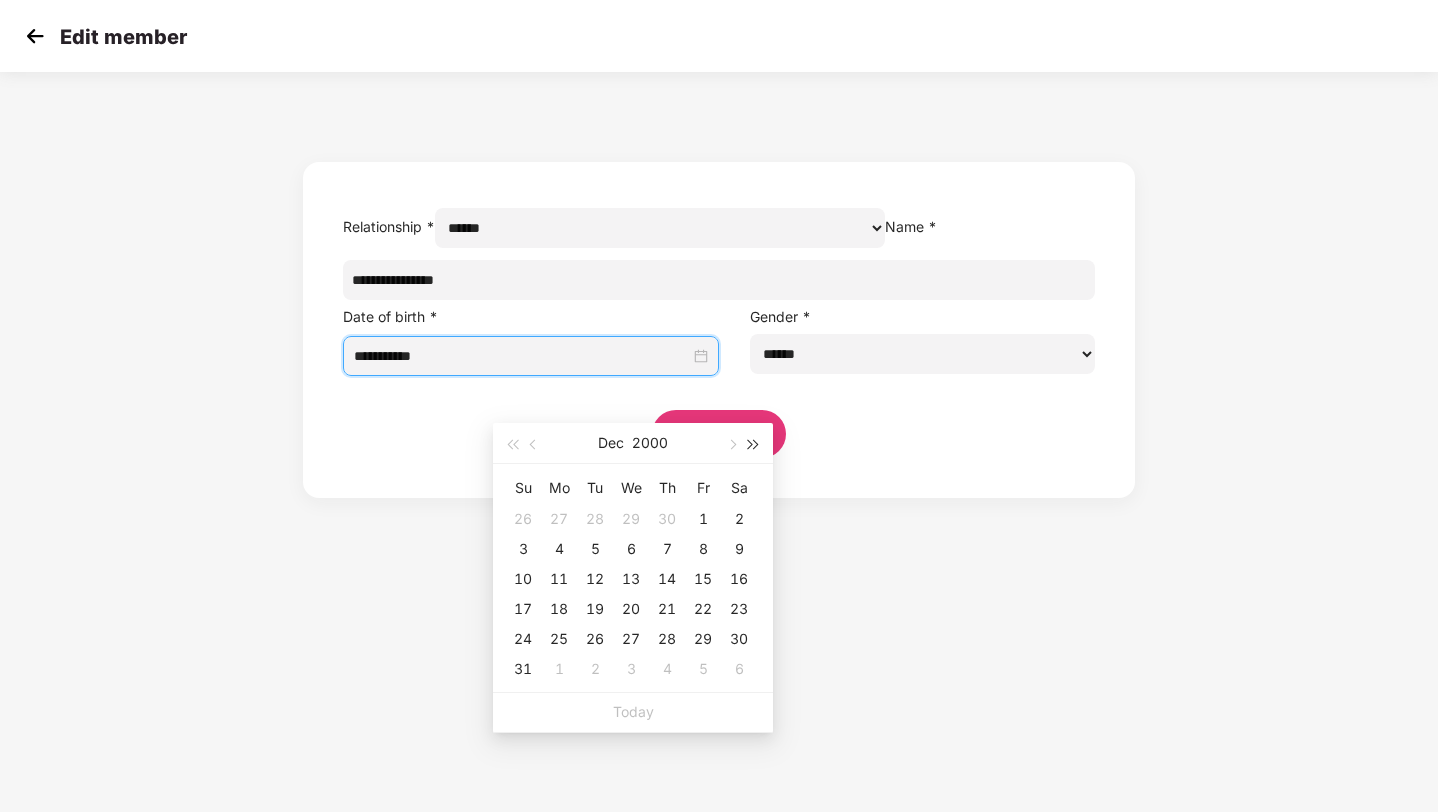 click at bounding box center [754, 445] 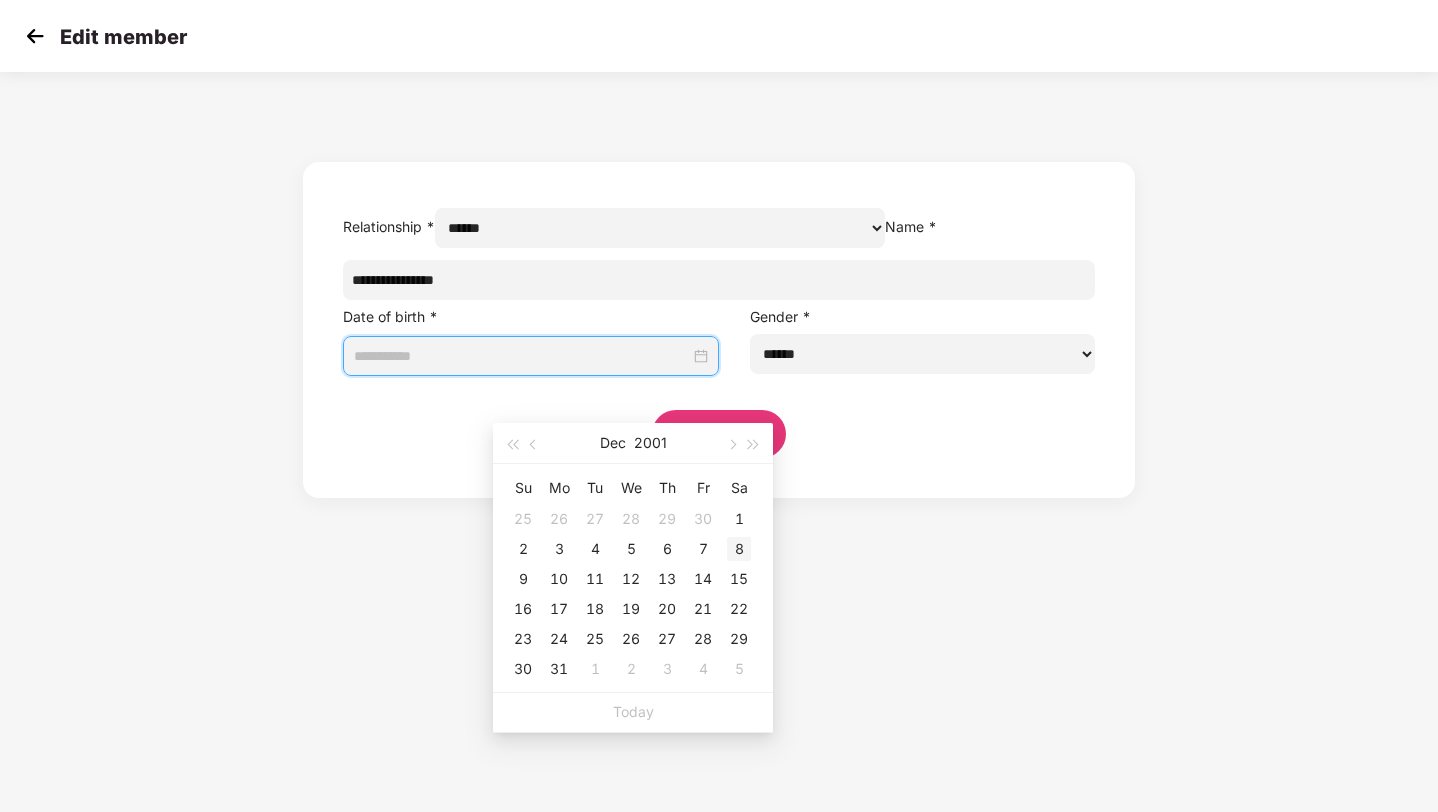 type on "**********" 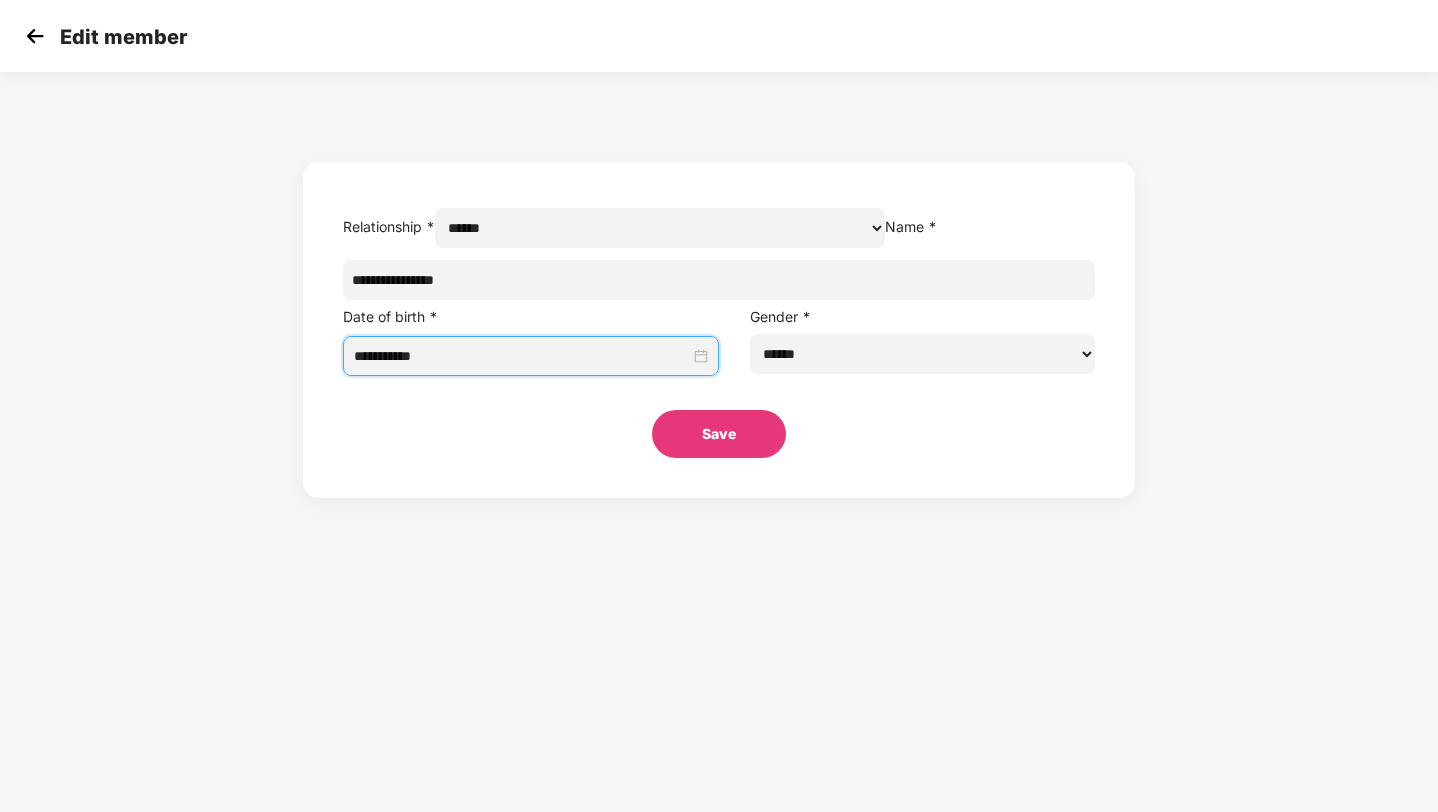click on "Save" at bounding box center (719, 434) 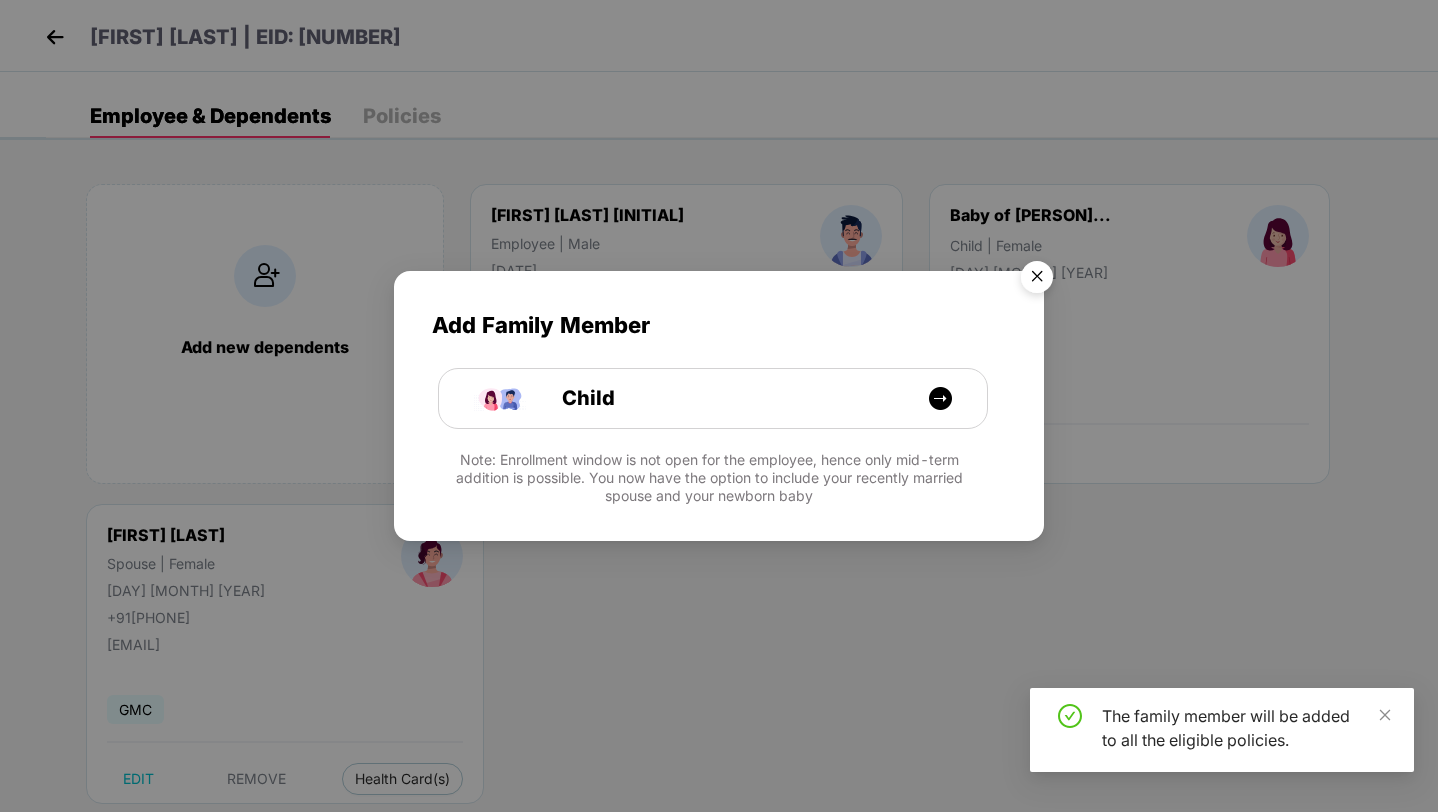 click at bounding box center [1037, 280] 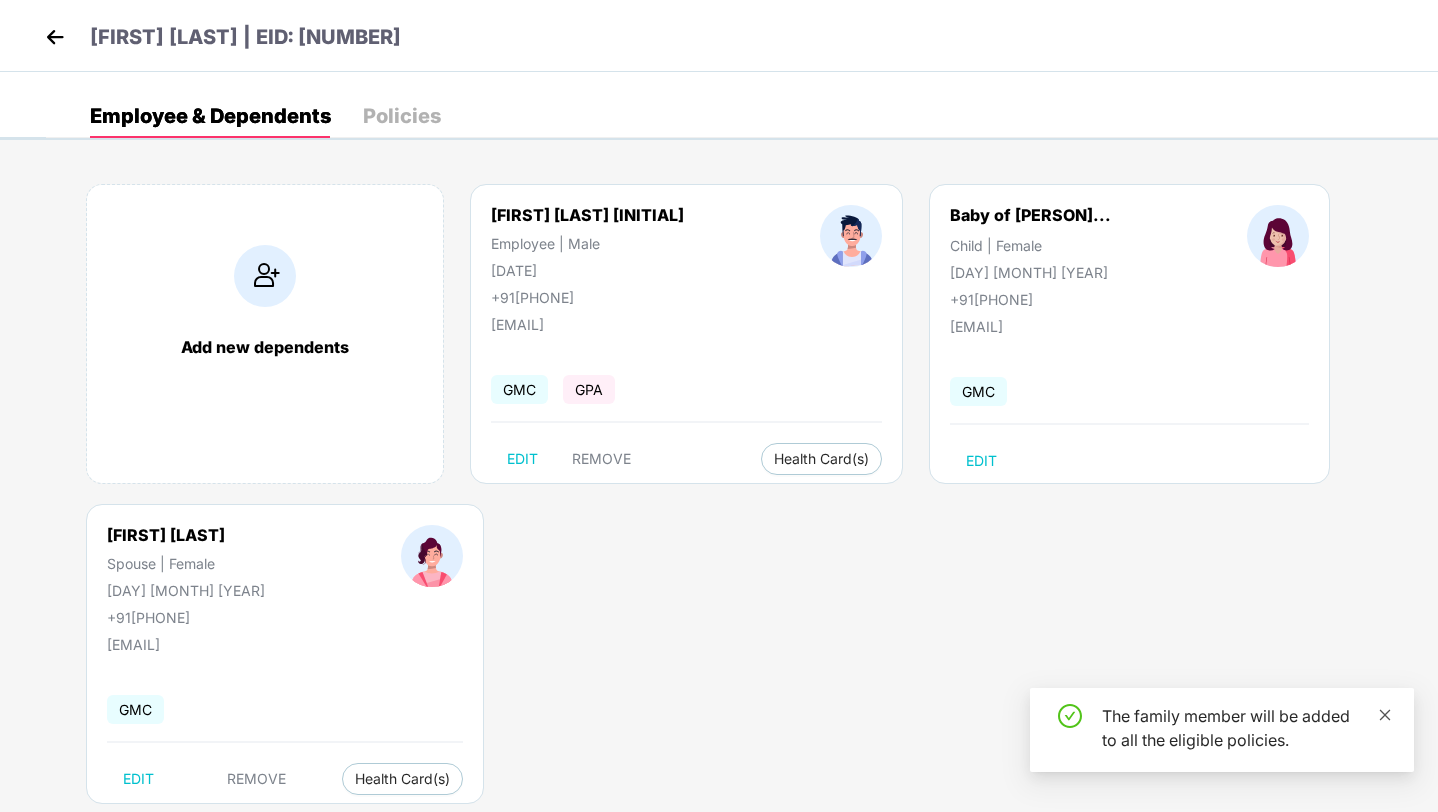 click 